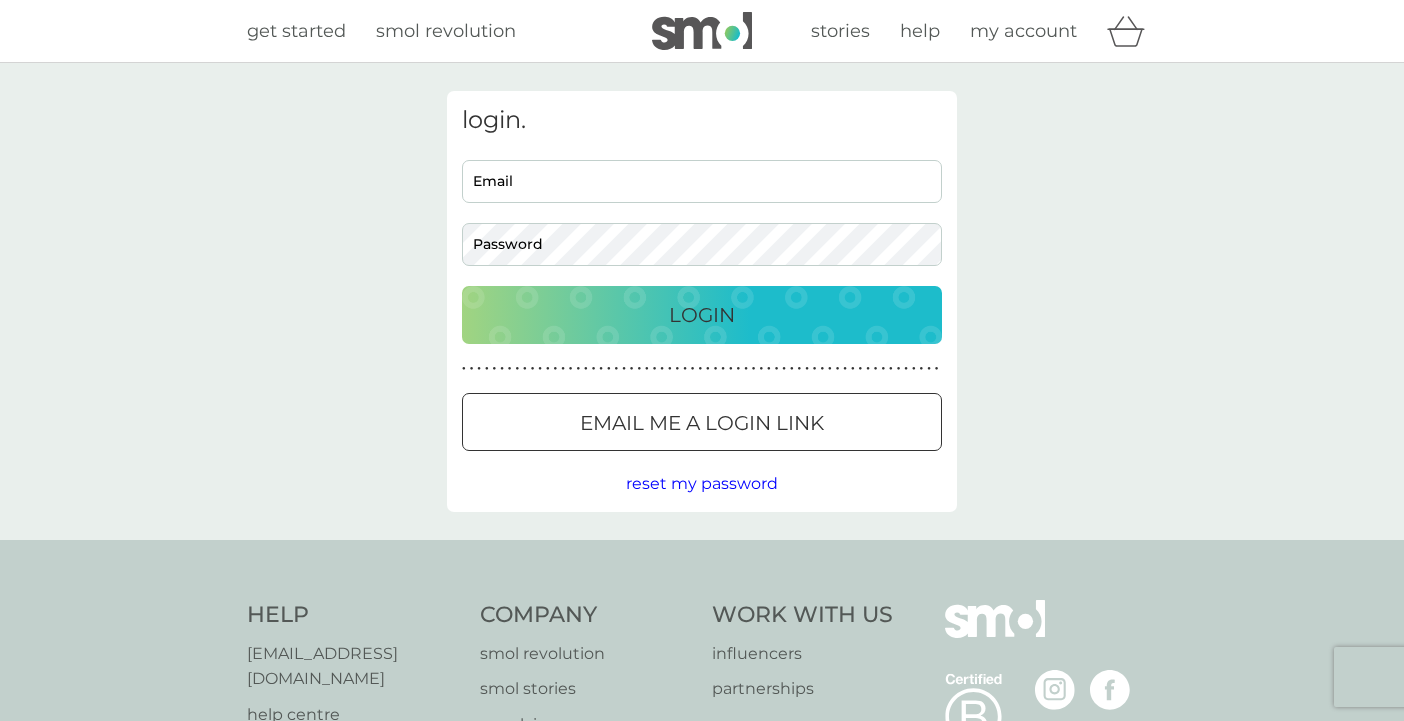 scroll, scrollTop: 0, scrollLeft: 0, axis: both 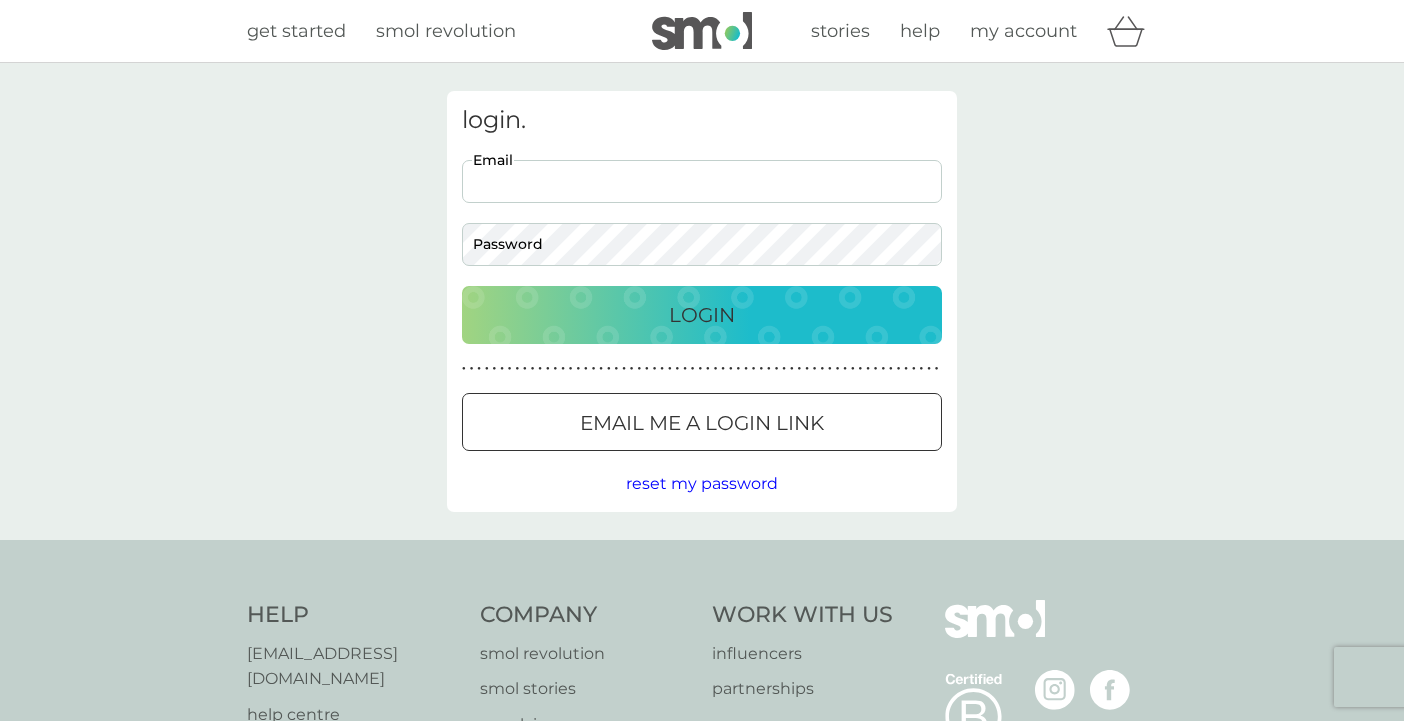 type on "keely.g@mac.com" 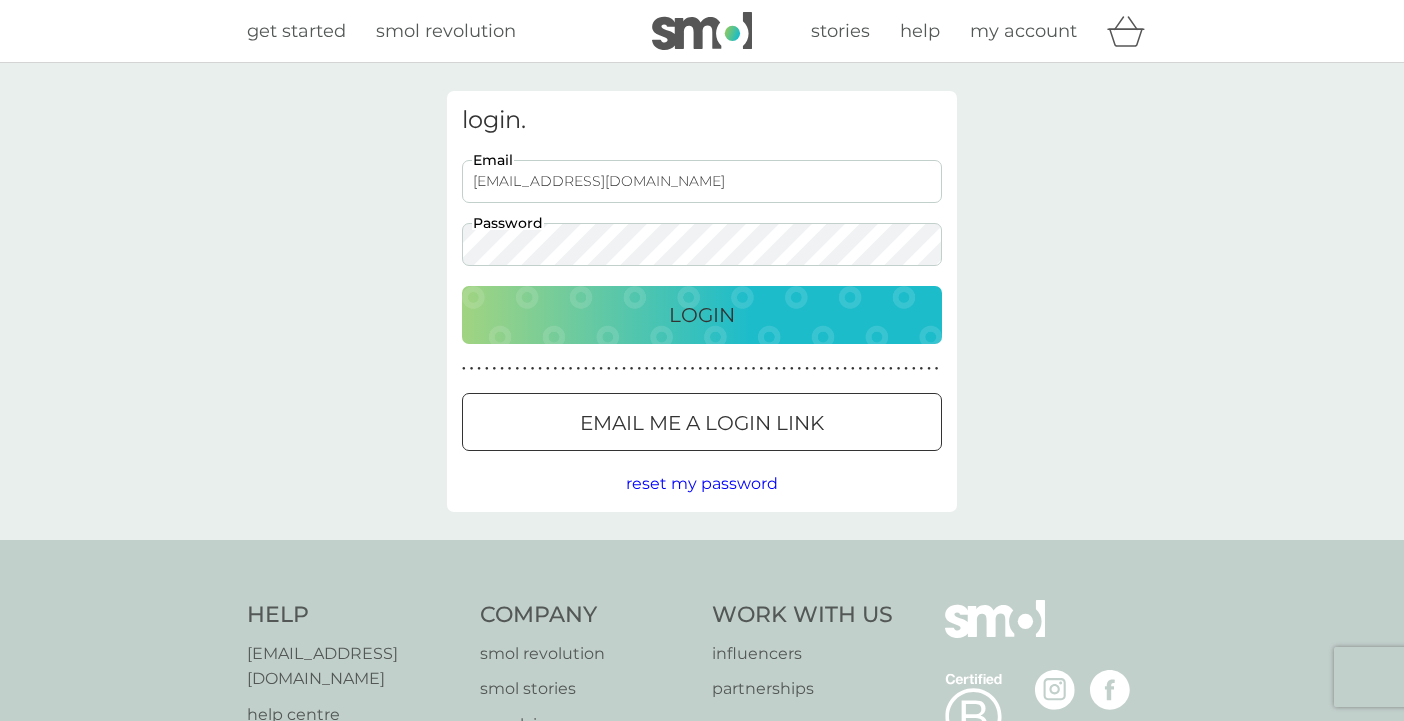 click on "Login" at bounding box center [702, 315] 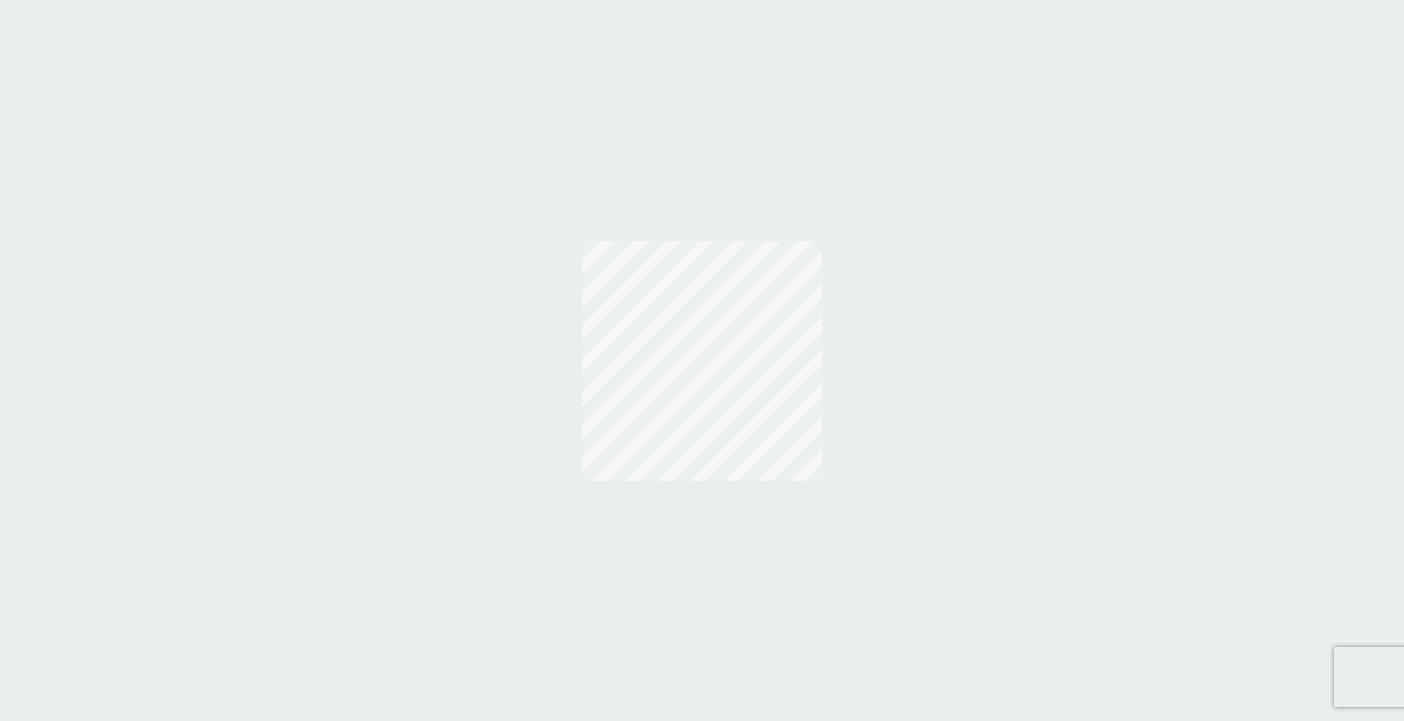 scroll, scrollTop: 0, scrollLeft: 0, axis: both 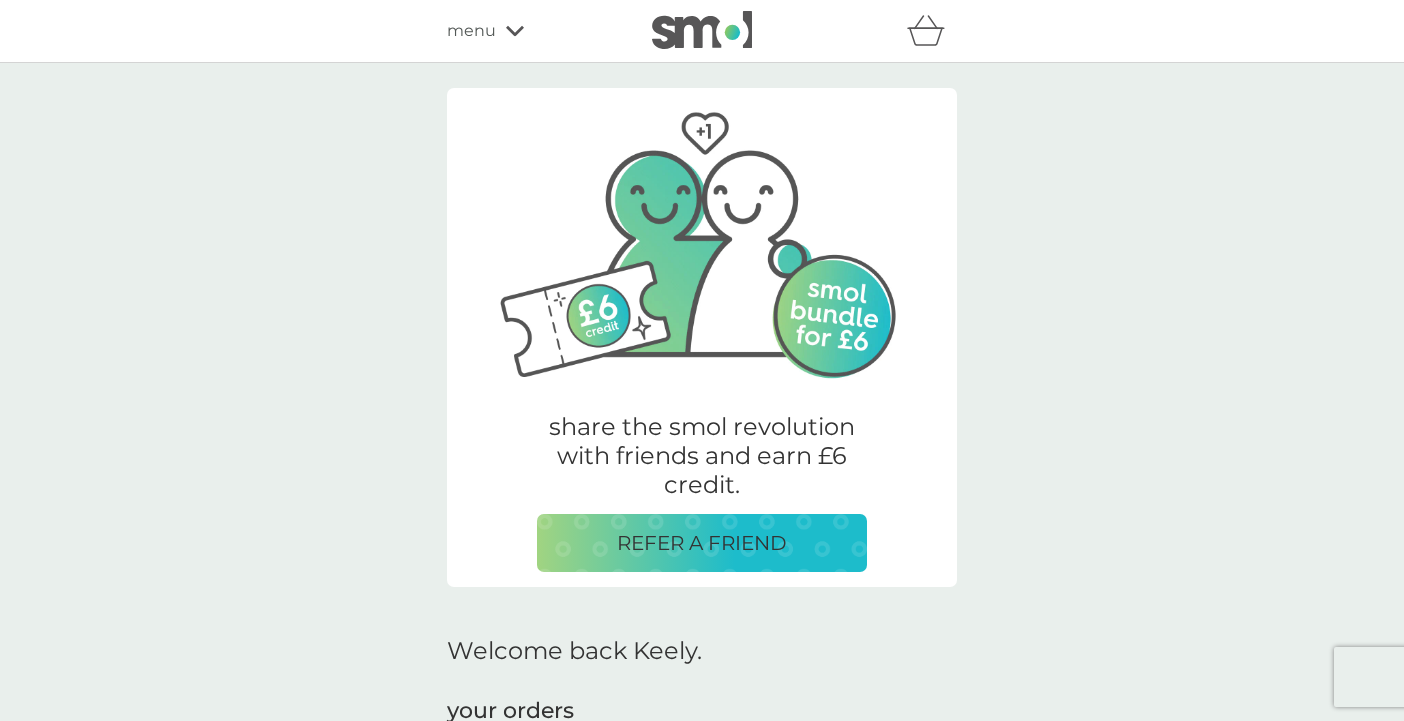 click 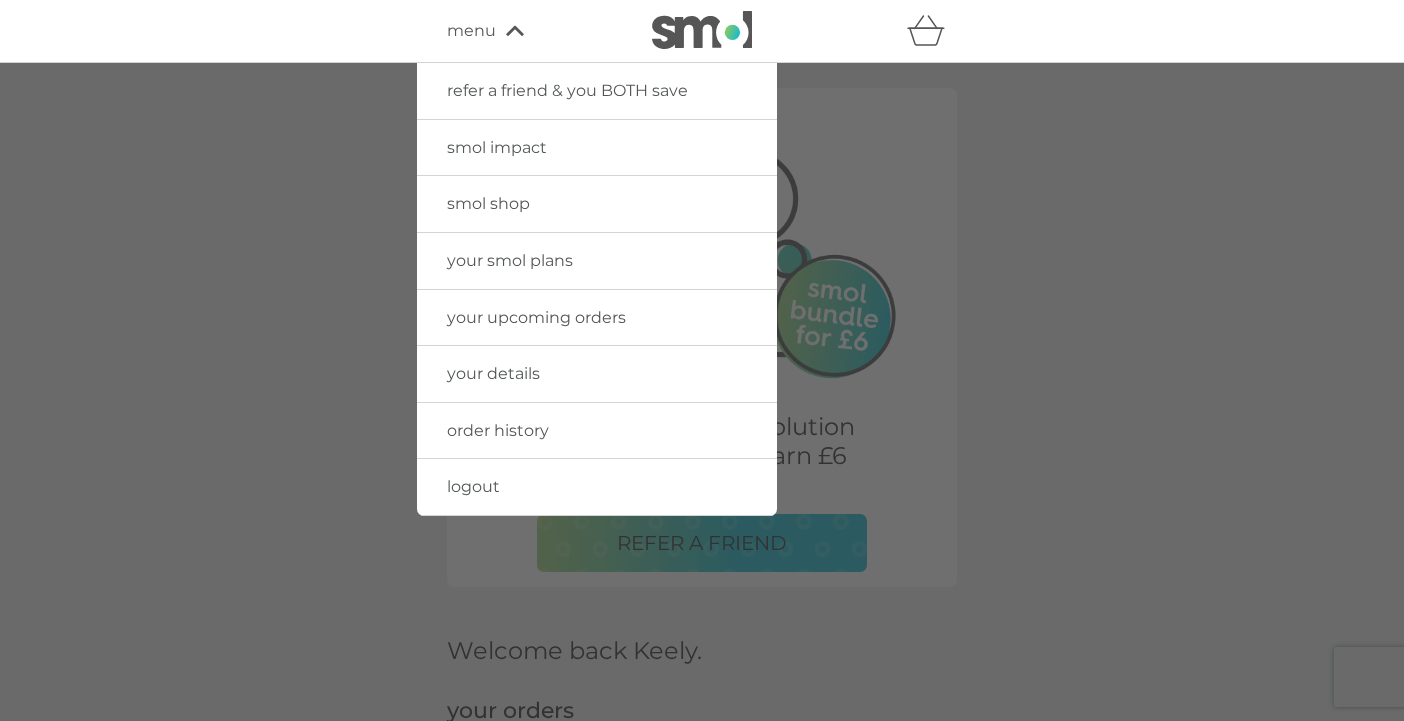 click on "smol shop" at bounding box center (488, 203) 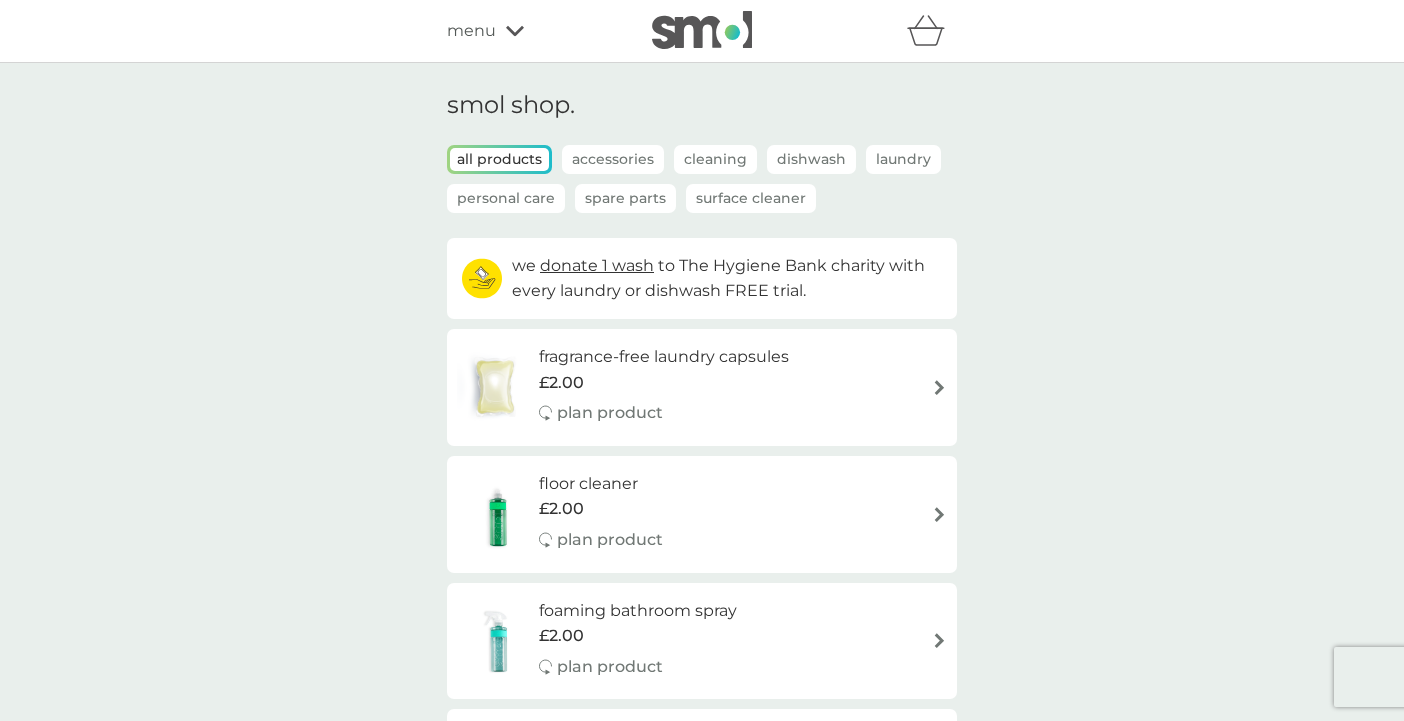 click on "Laundry" at bounding box center [903, 159] 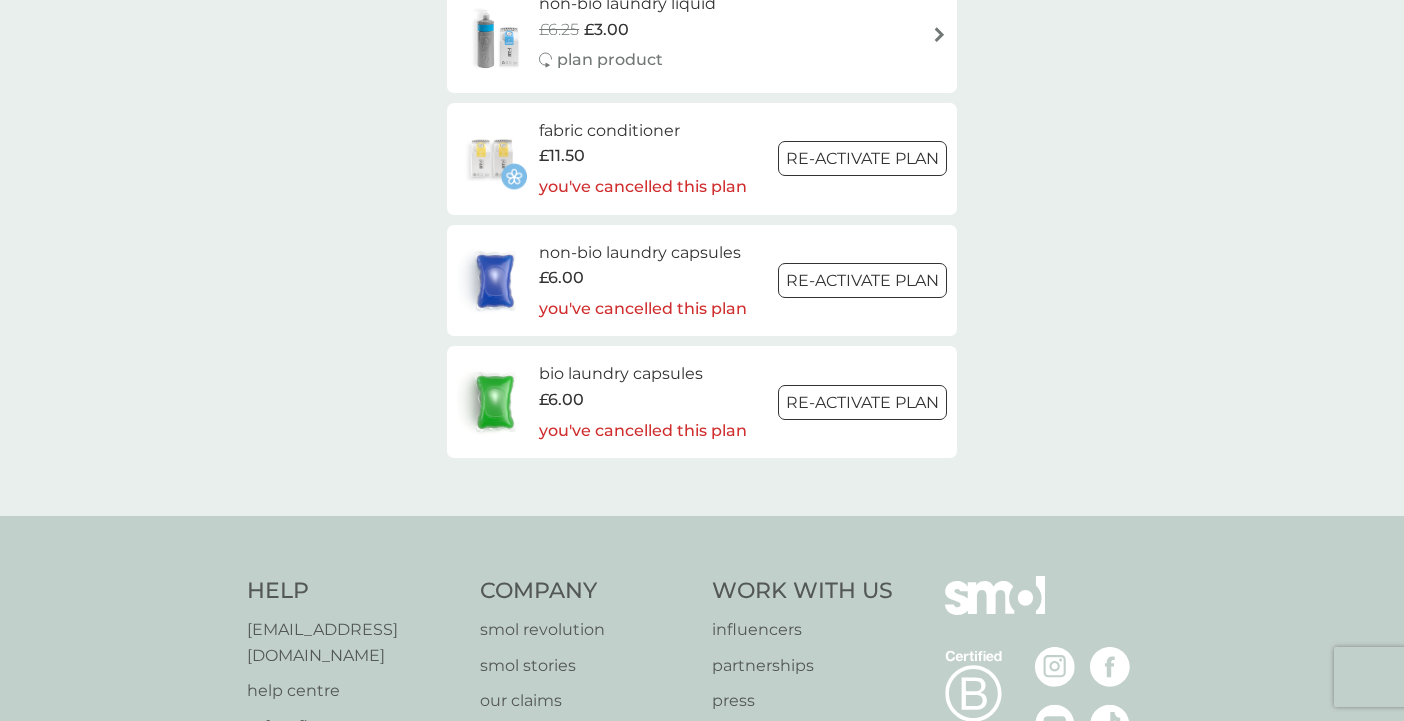scroll, scrollTop: 1103, scrollLeft: 0, axis: vertical 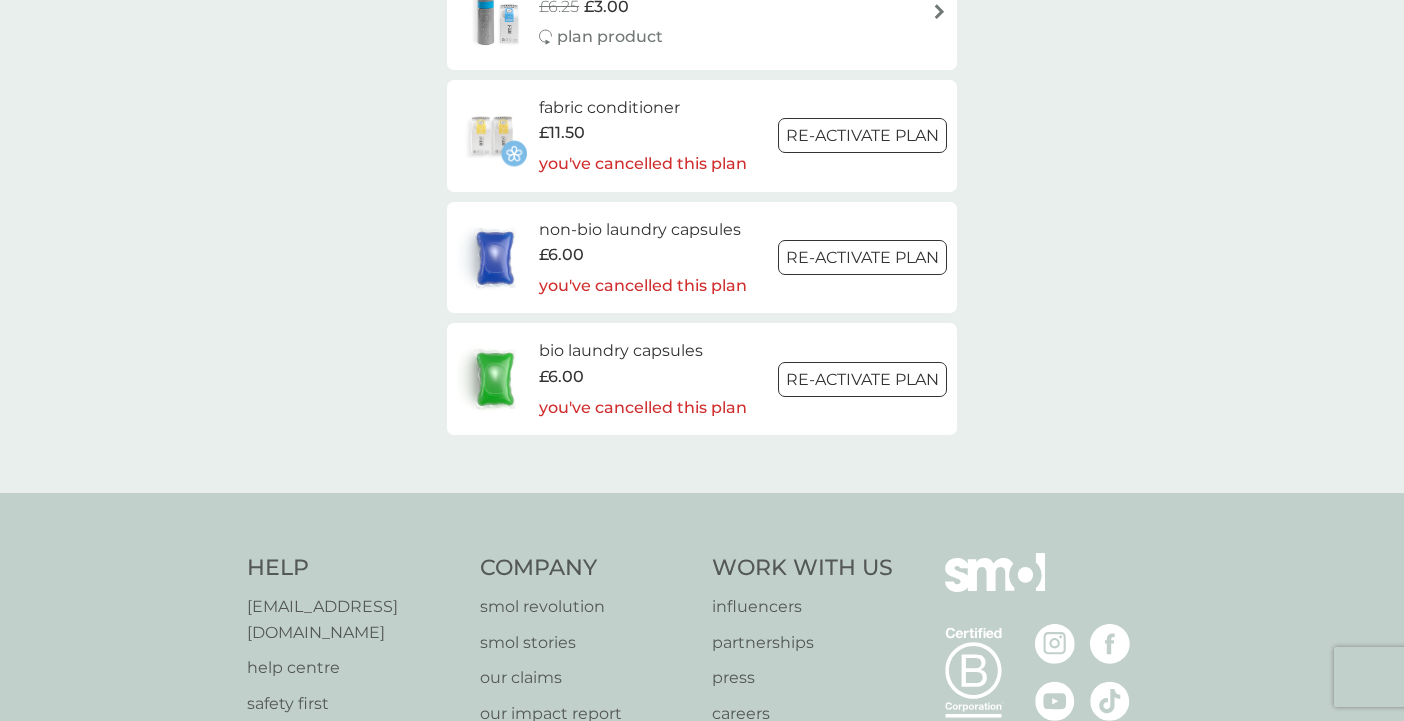 click on "non-bio laundry capsules" at bounding box center (643, 230) 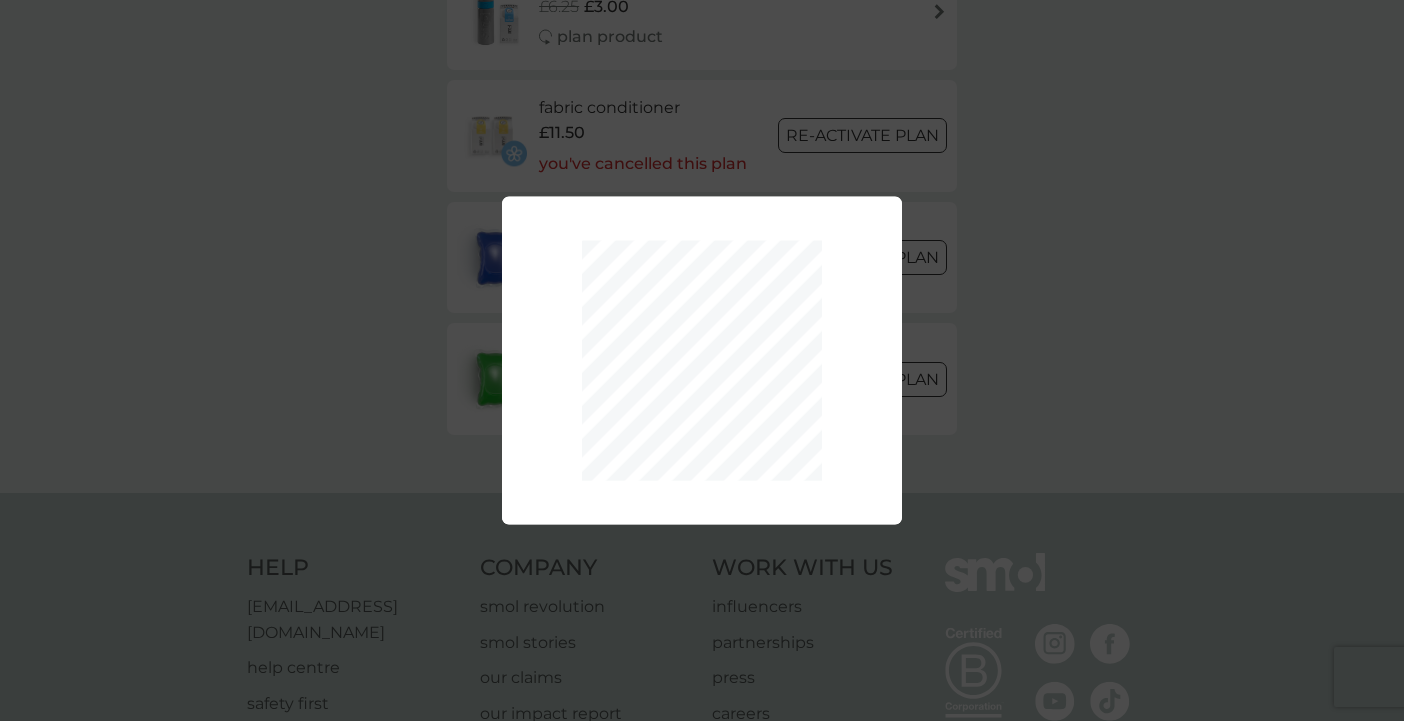 scroll, scrollTop: 0, scrollLeft: 0, axis: both 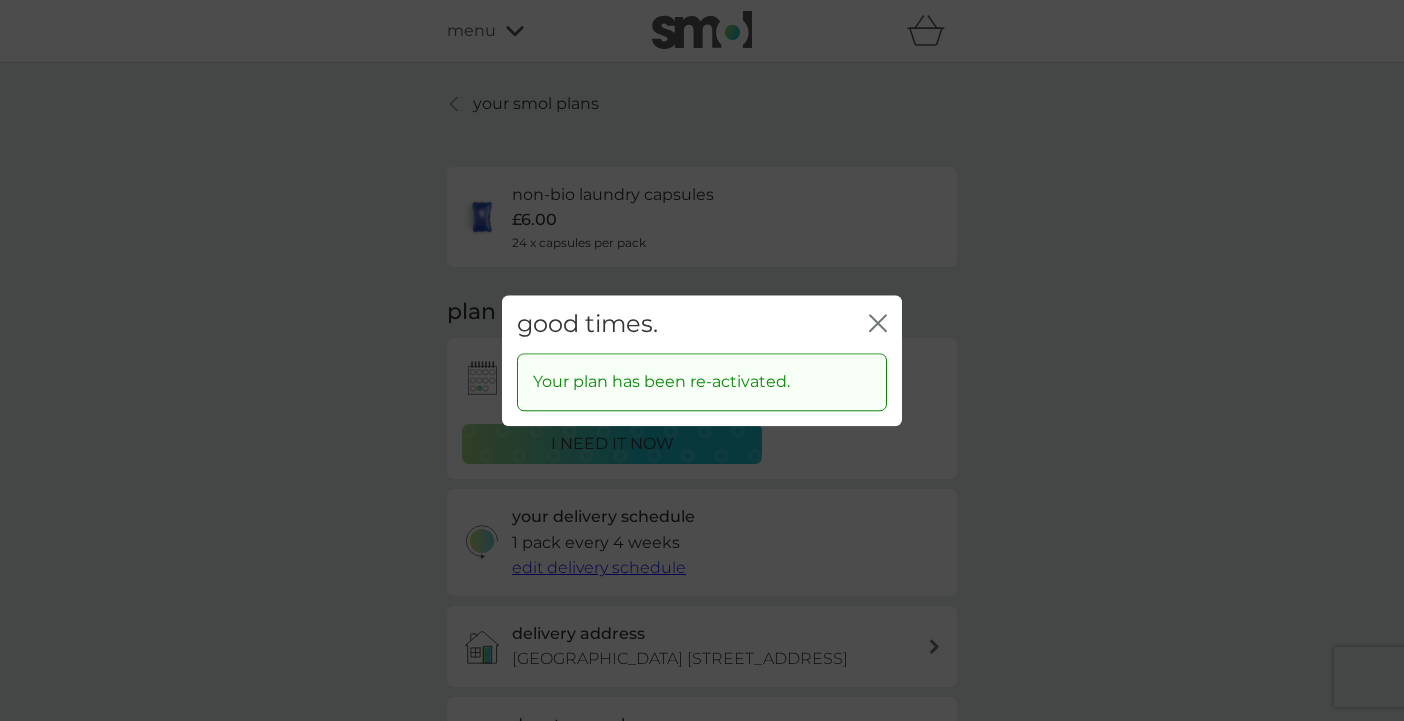 click on "close" 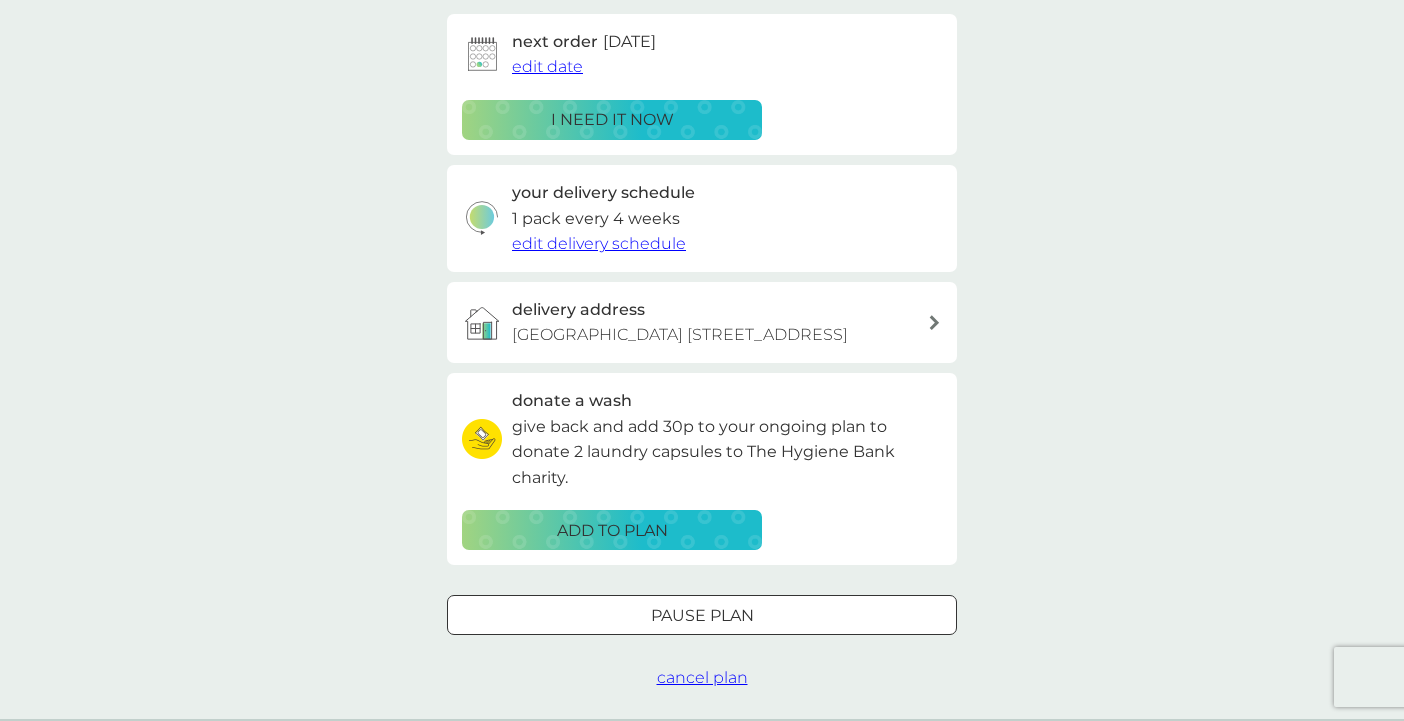 scroll, scrollTop: 325, scrollLeft: 0, axis: vertical 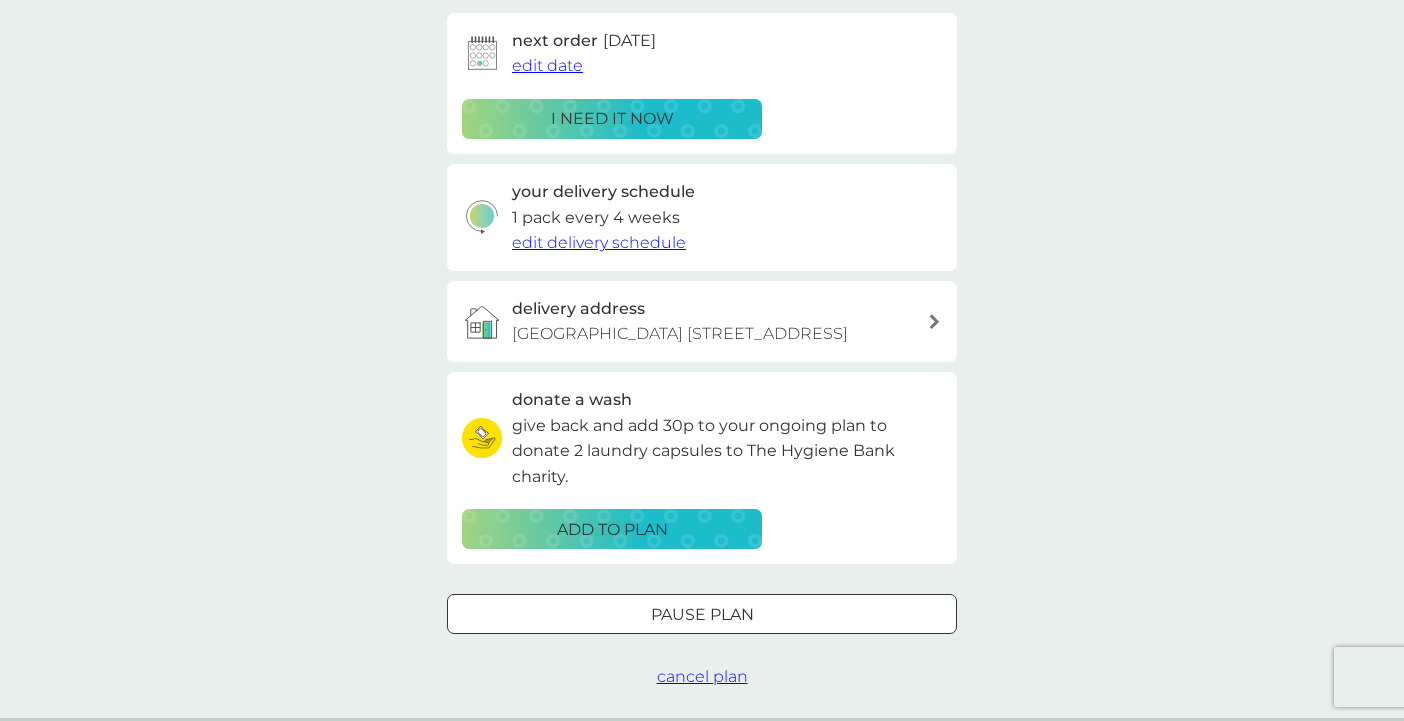 click on "Pause plan" at bounding box center (702, 615) 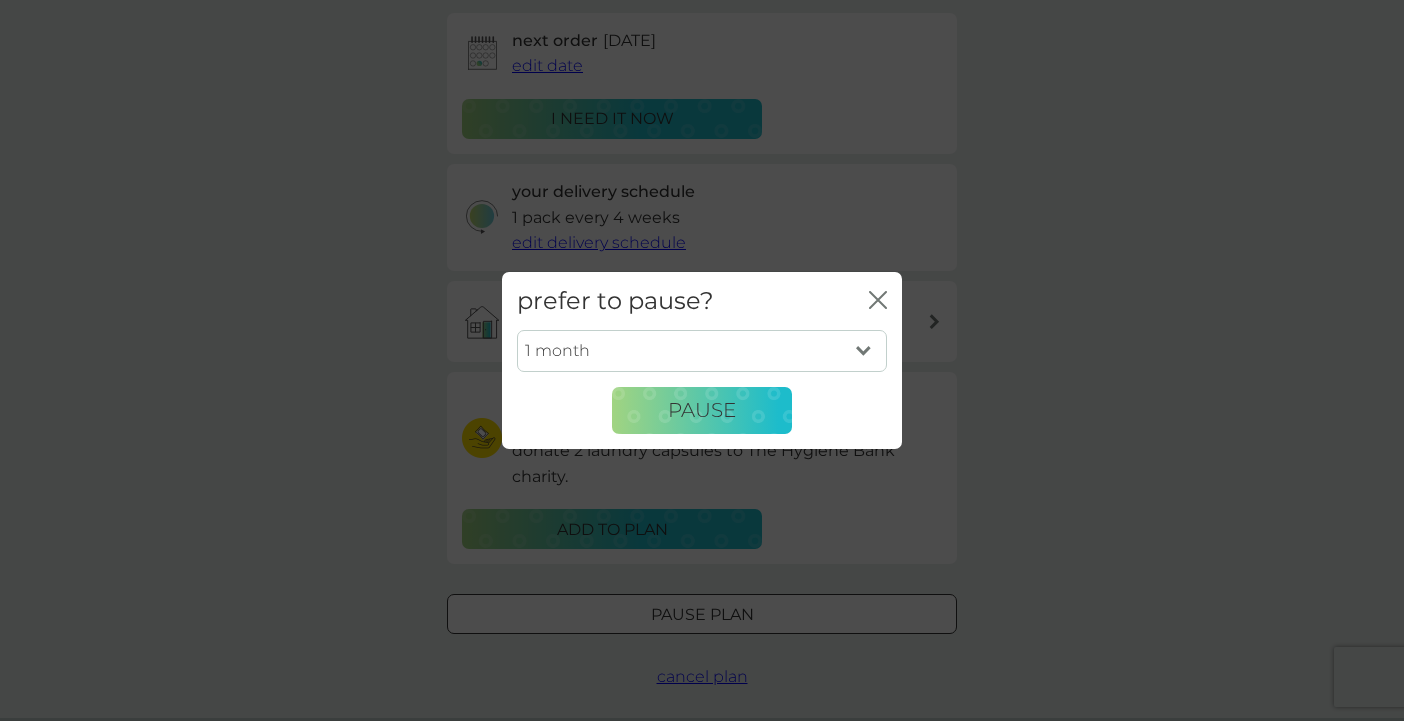 click on "close" 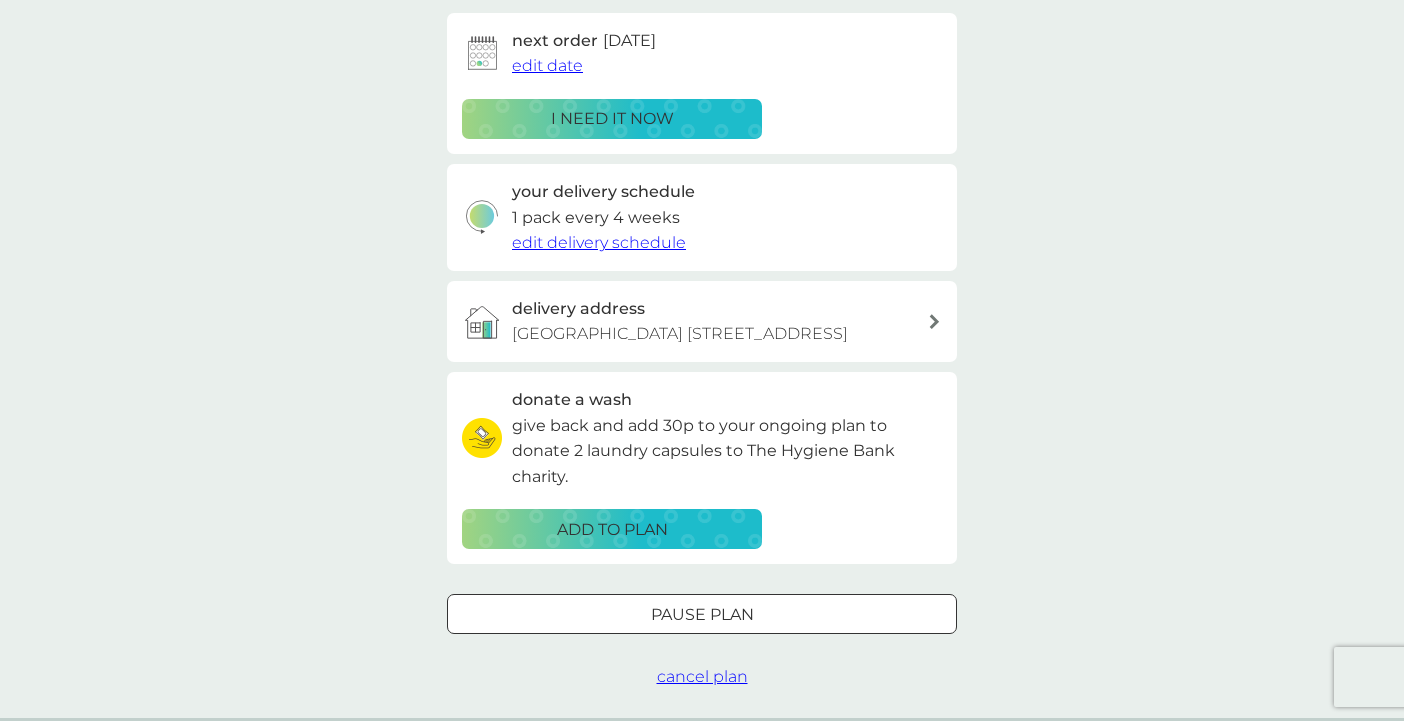 click on "cancel plan" at bounding box center (702, 676) 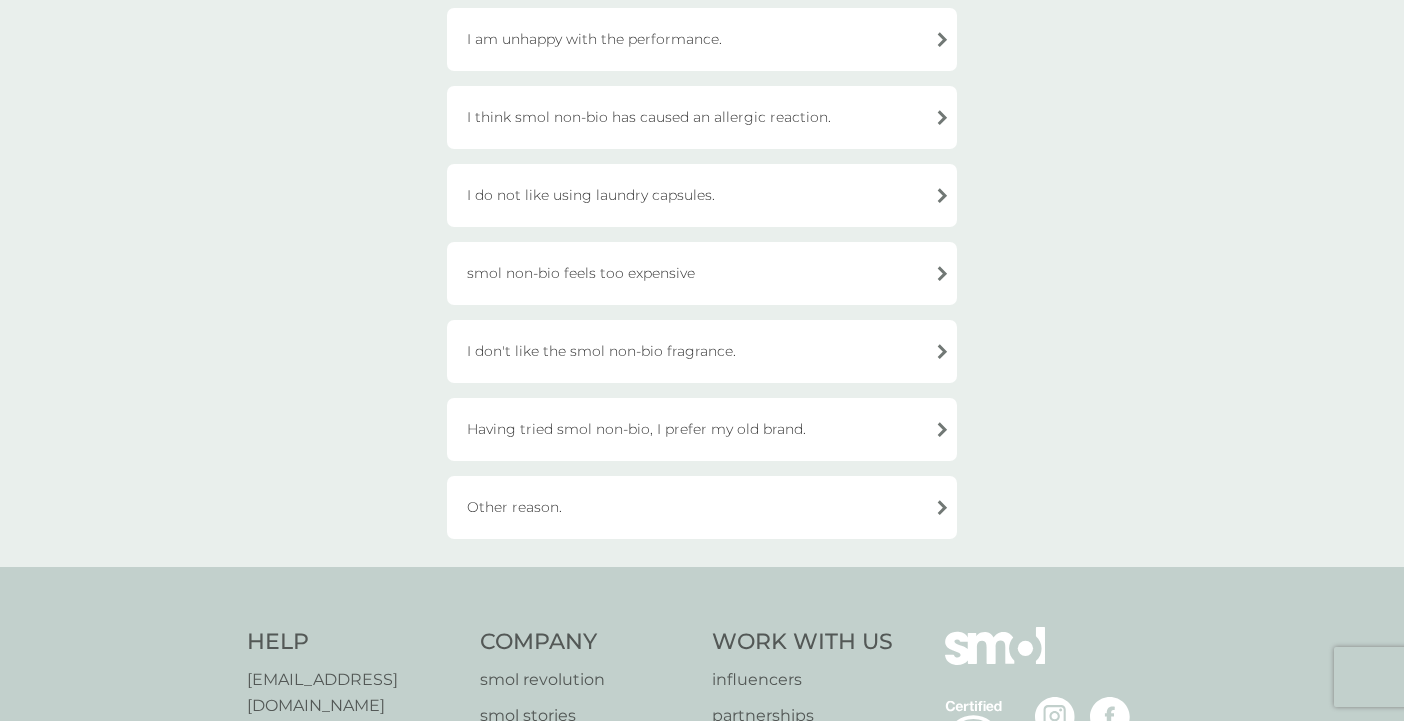 scroll, scrollTop: 553, scrollLeft: 0, axis: vertical 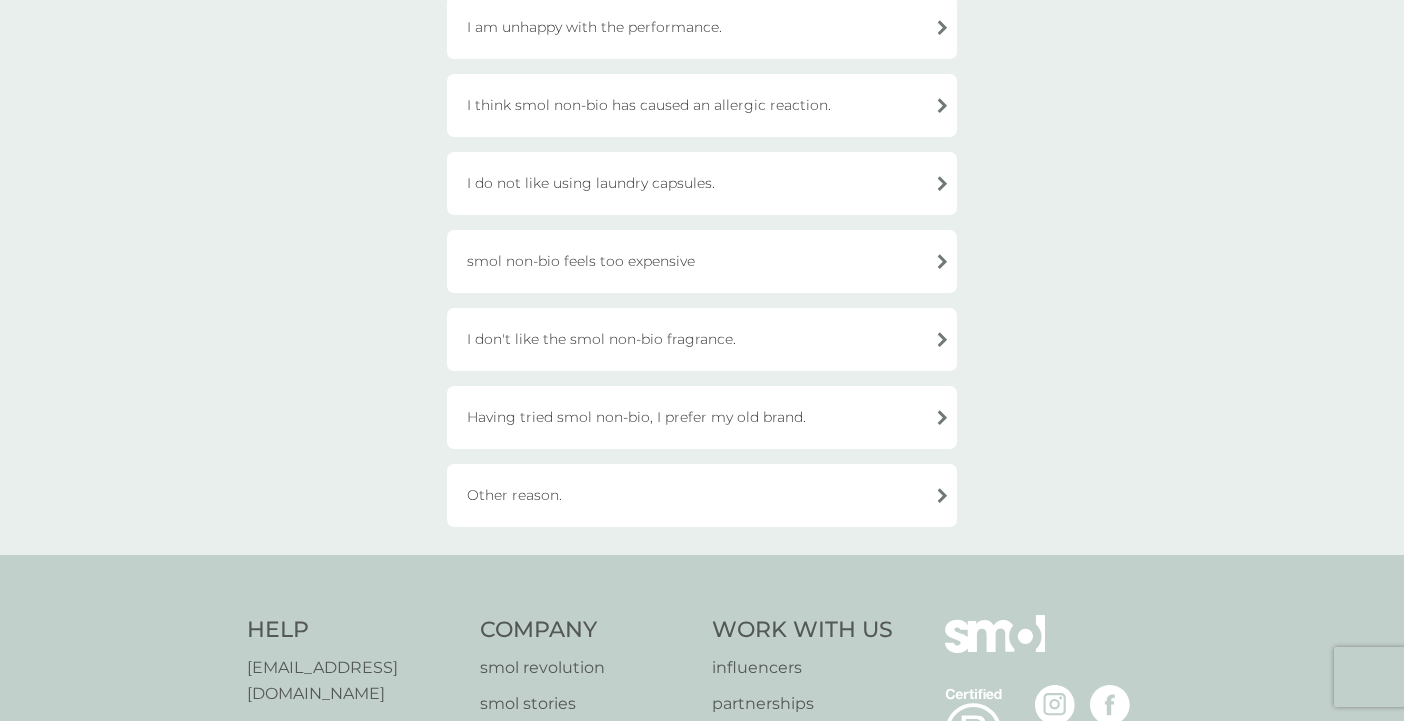 click on "Other reason." at bounding box center (702, 495) 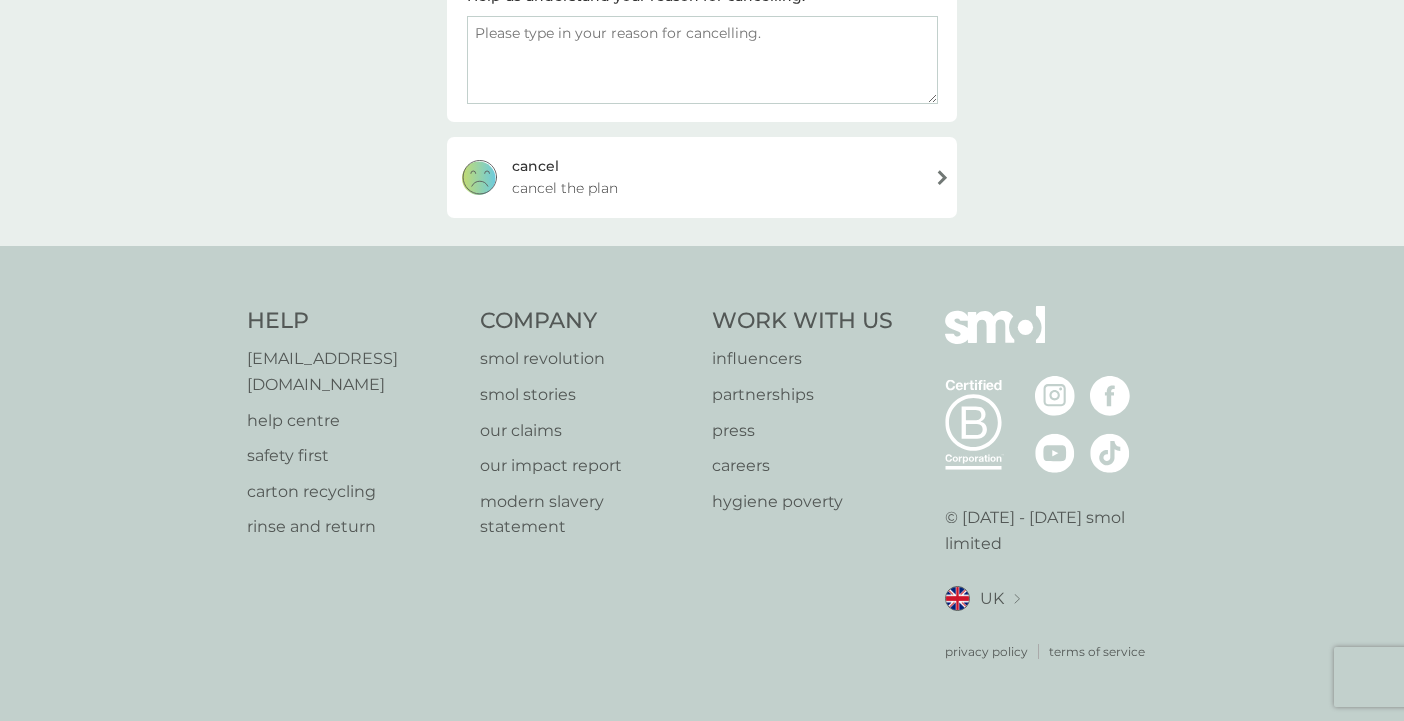 scroll, scrollTop: 356, scrollLeft: 0, axis: vertical 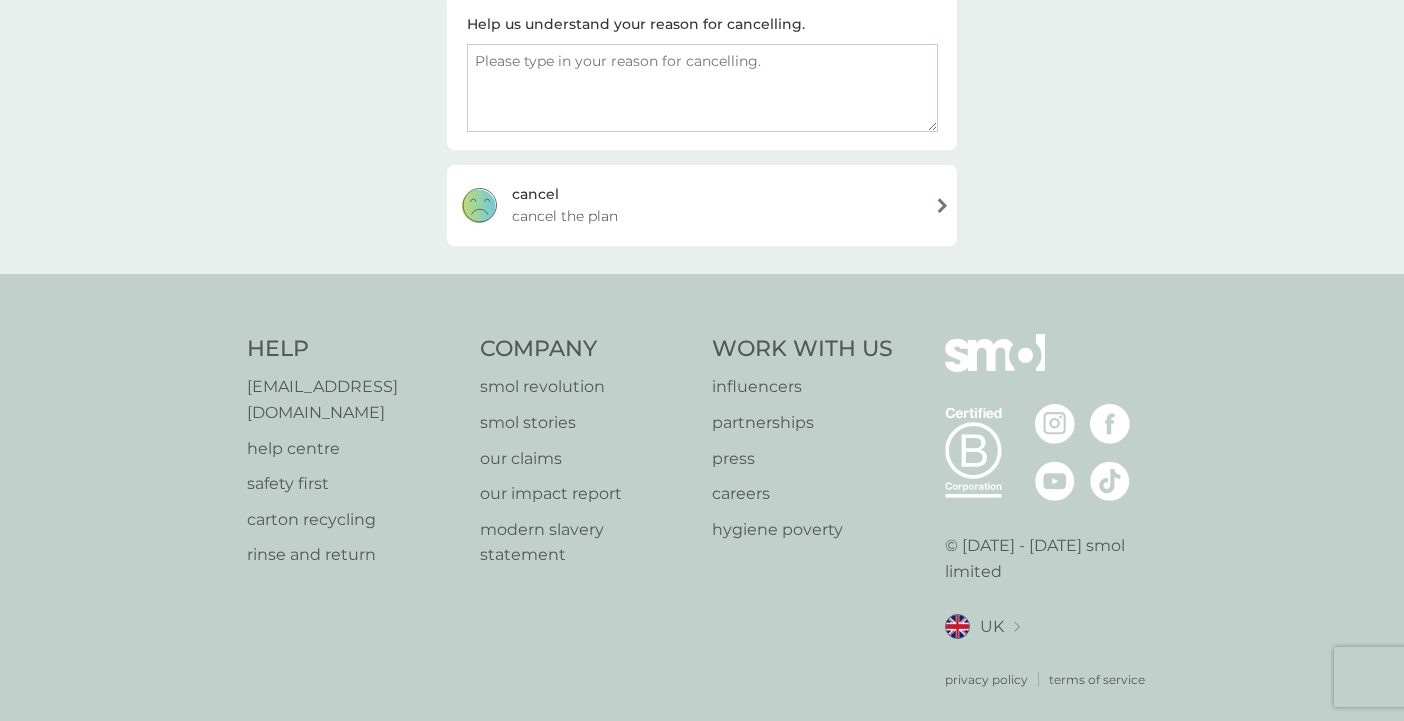 click at bounding box center [702, 88] 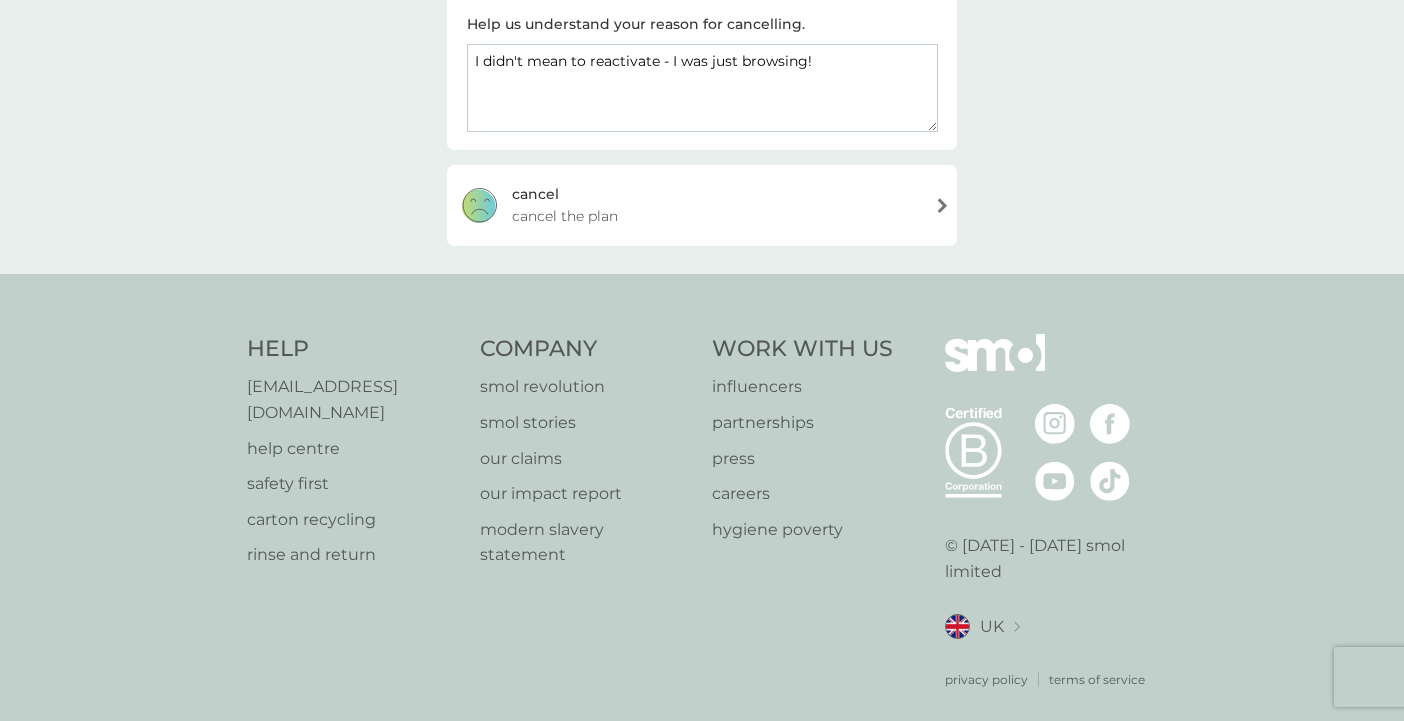 type on "I didn't mean to reactivate - I was just browsing!" 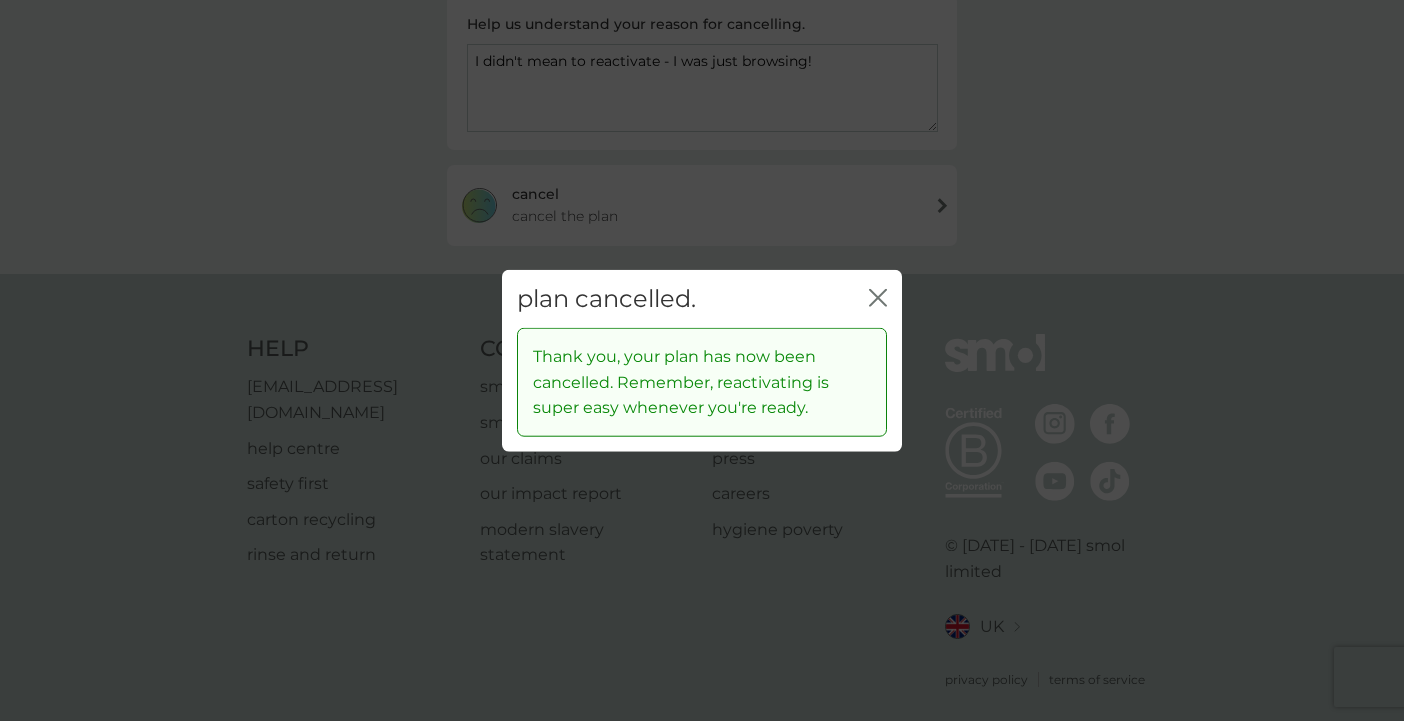 click on "plan cancelled. close" at bounding box center (702, 298) 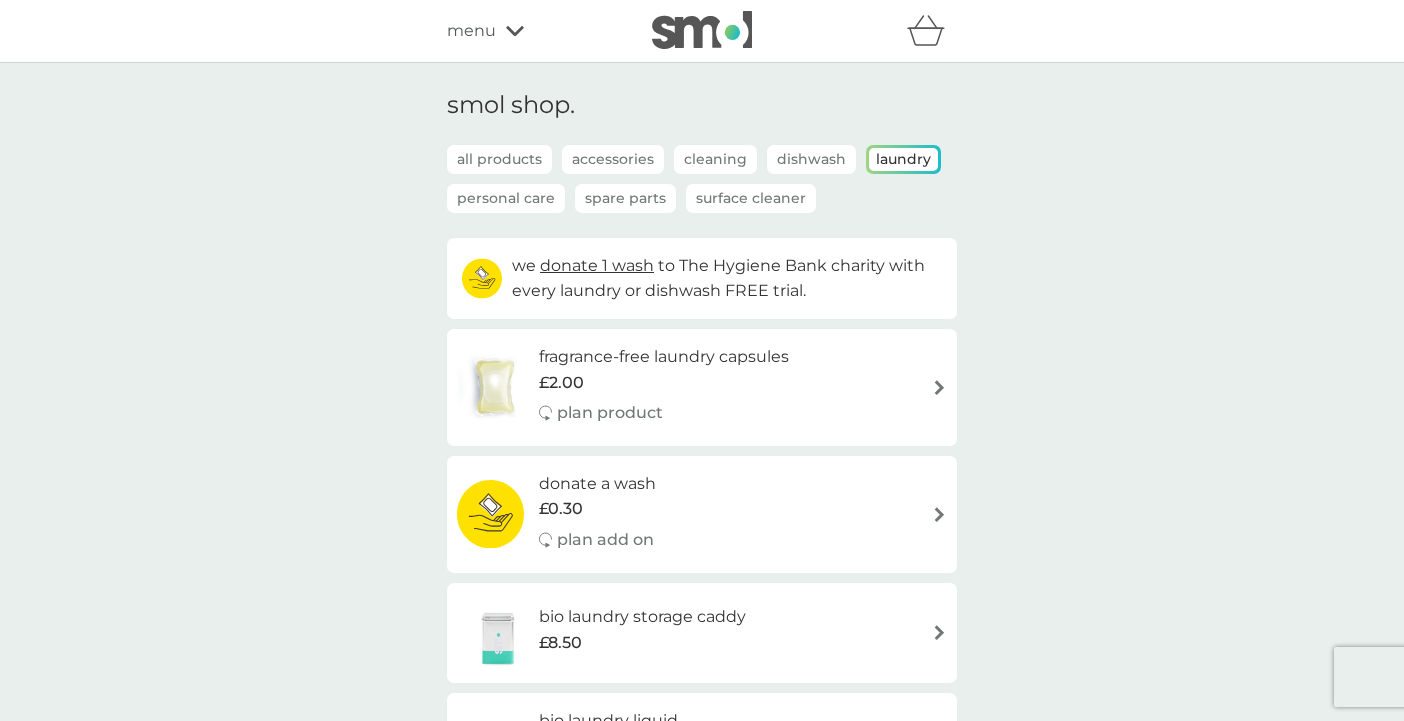 scroll, scrollTop: 0, scrollLeft: 0, axis: both 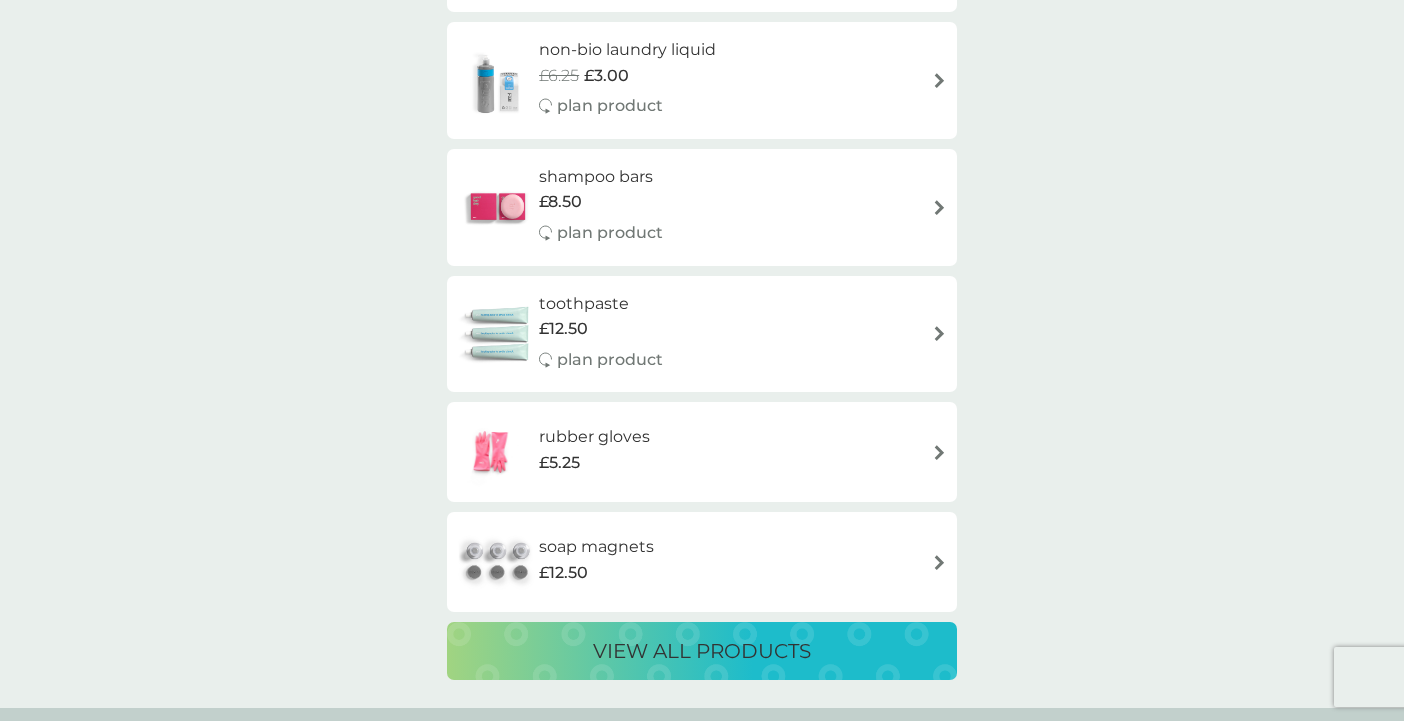 click on "view all products" at bounding box center (702, 651) 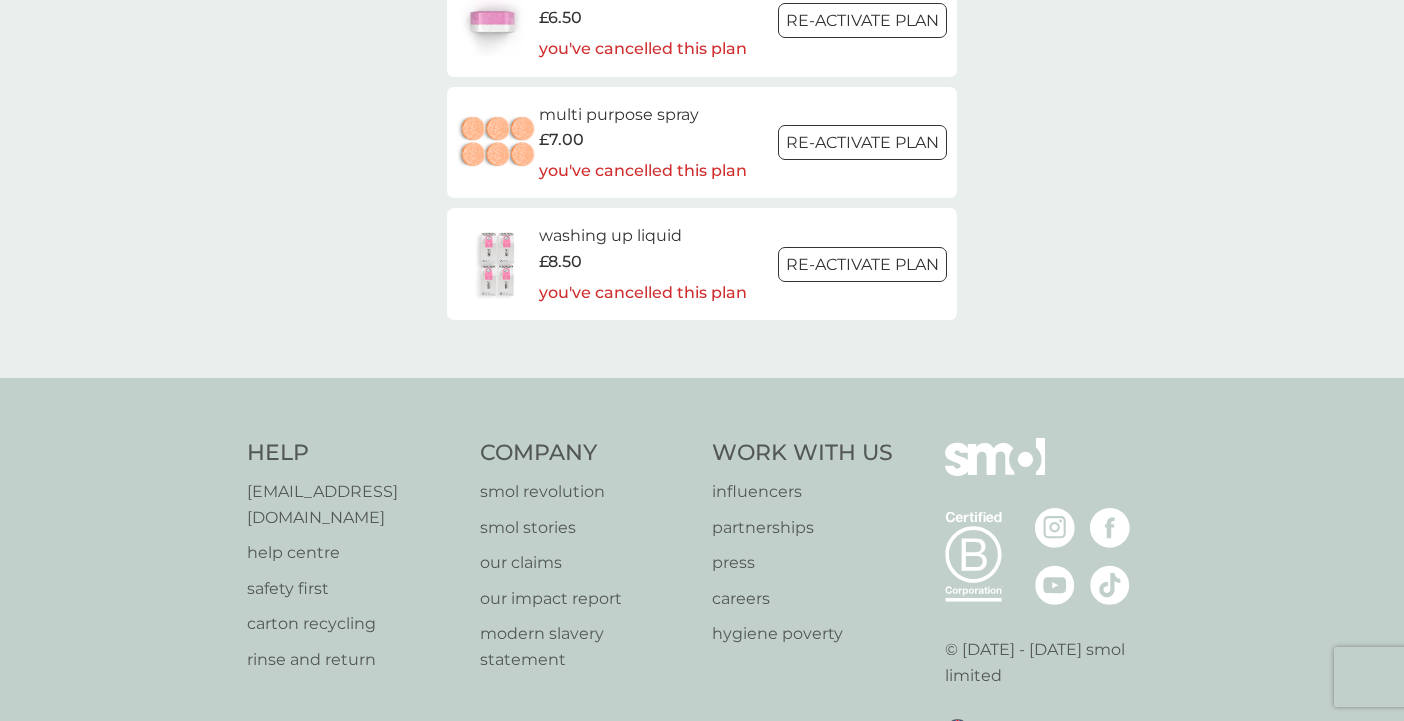 scroll, scrollTop: 0, scrollLeft: 0, axis: both 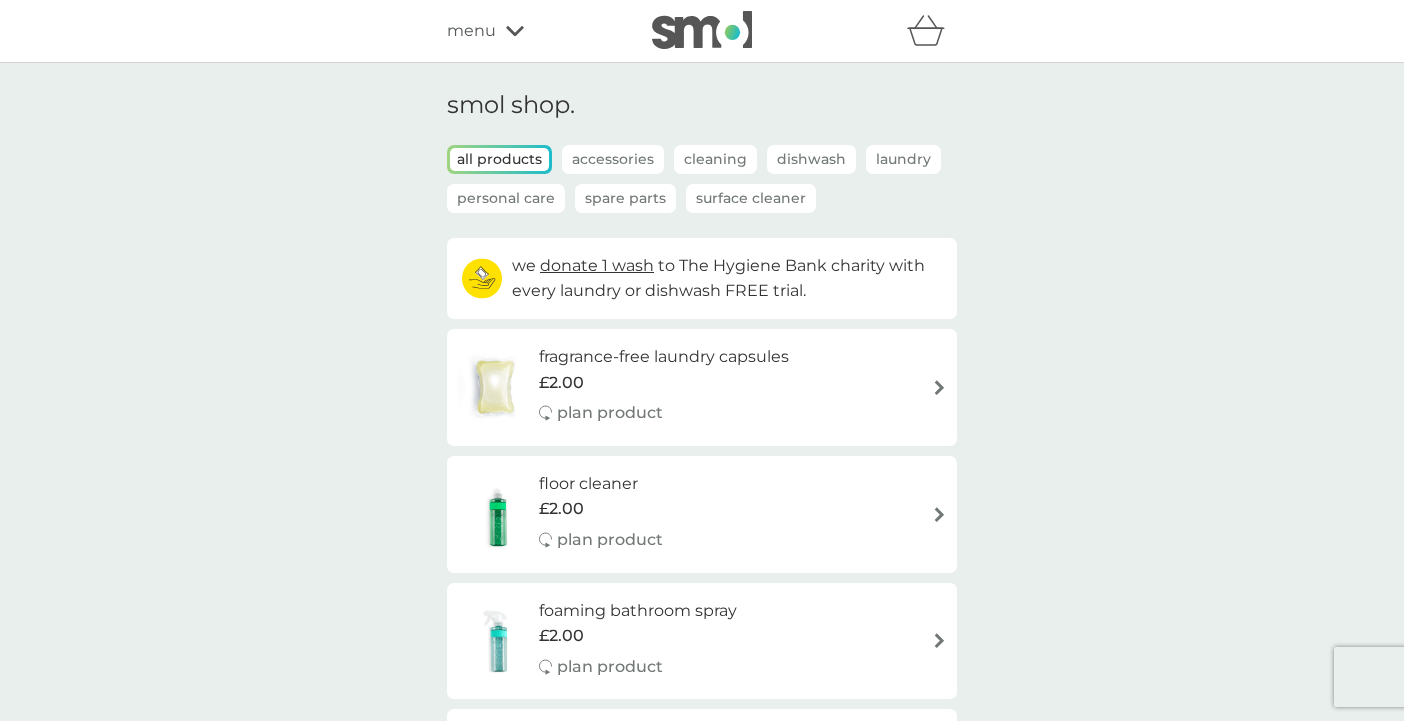 click on "Laundry" at bounding box center [903, 159] 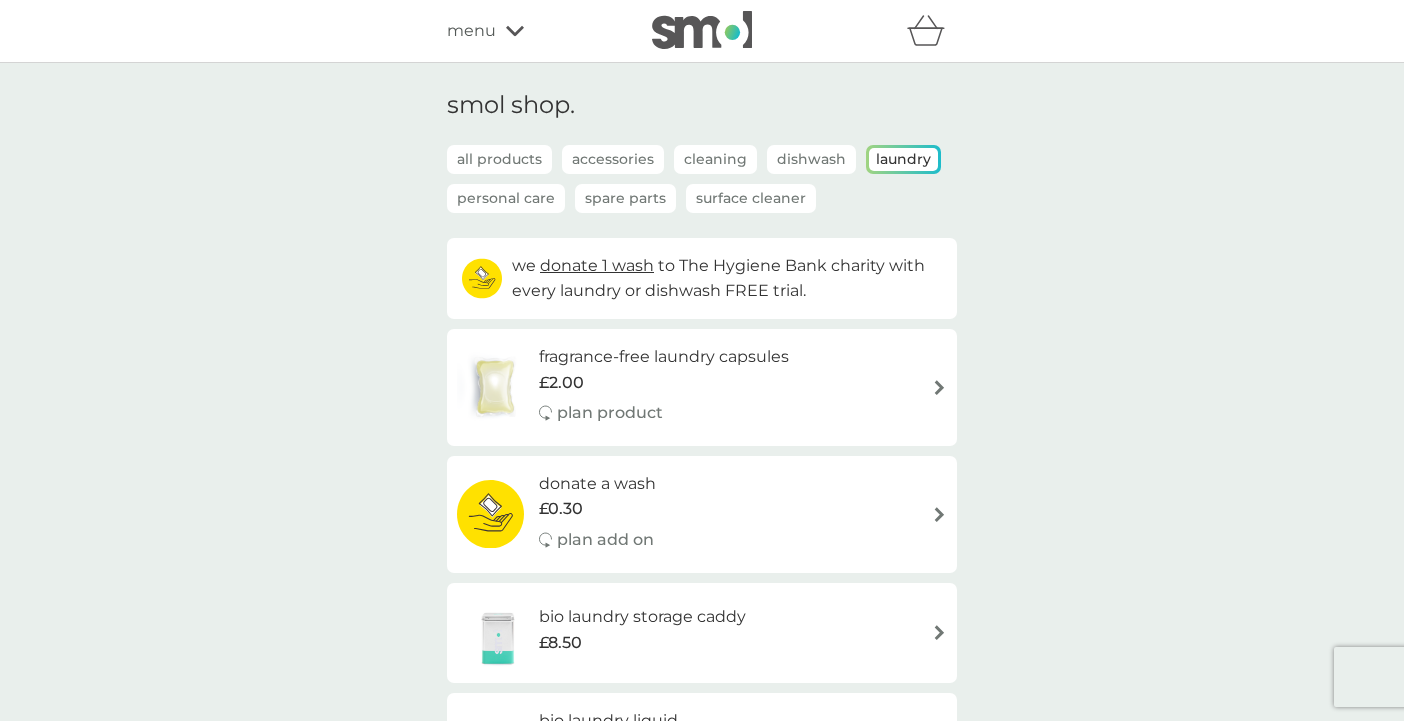 scroll, scrollTop: 0, scrollLeft: 0, axis: both 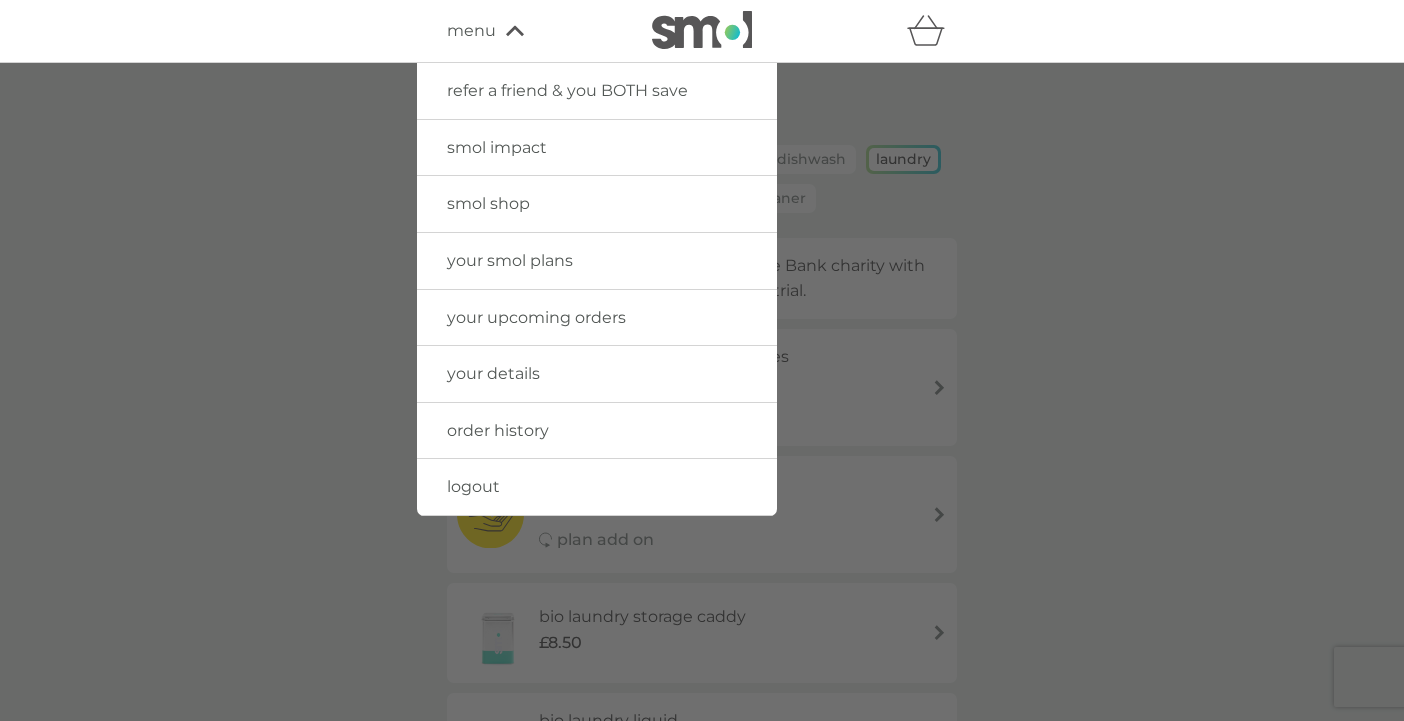click on "logout" at bounding box center (473, 486) 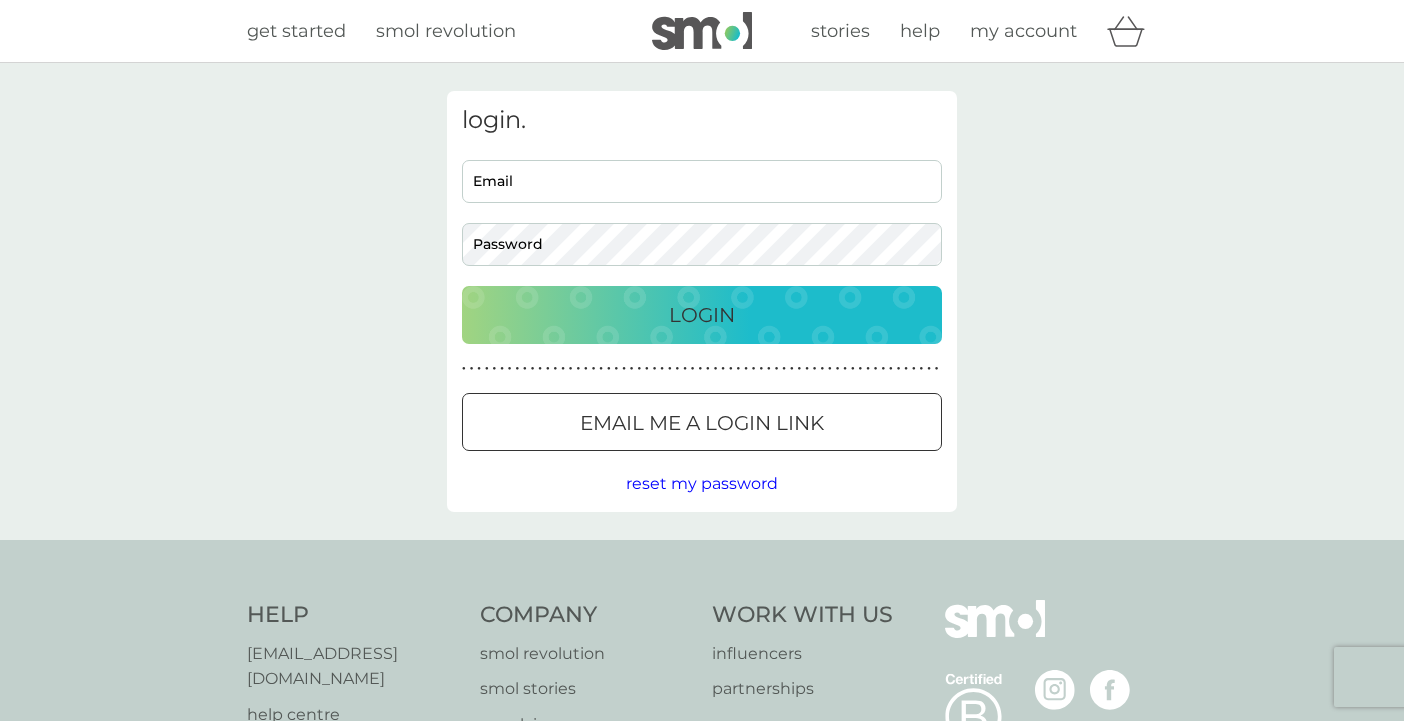 scroll, scrollTop: 0, scrollLeft: 0, axis: both 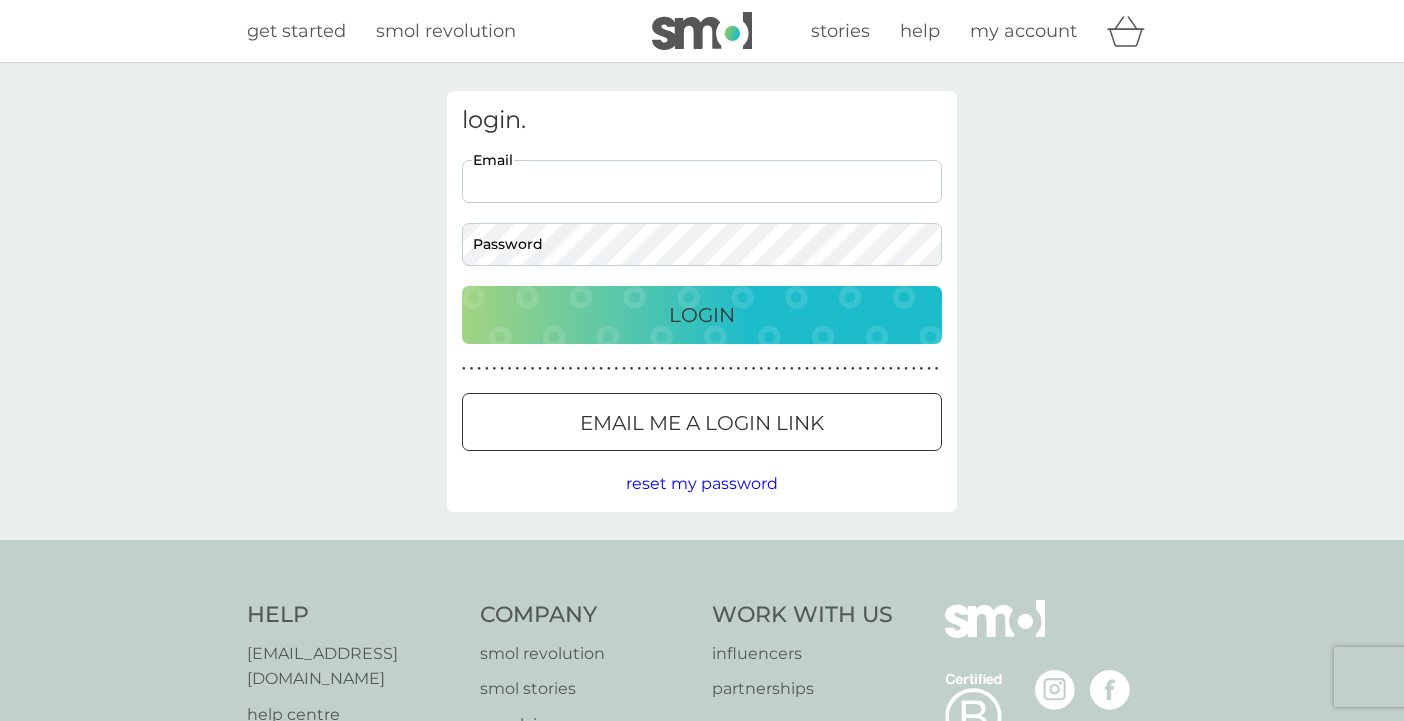 type on "keely.g@mac.com" 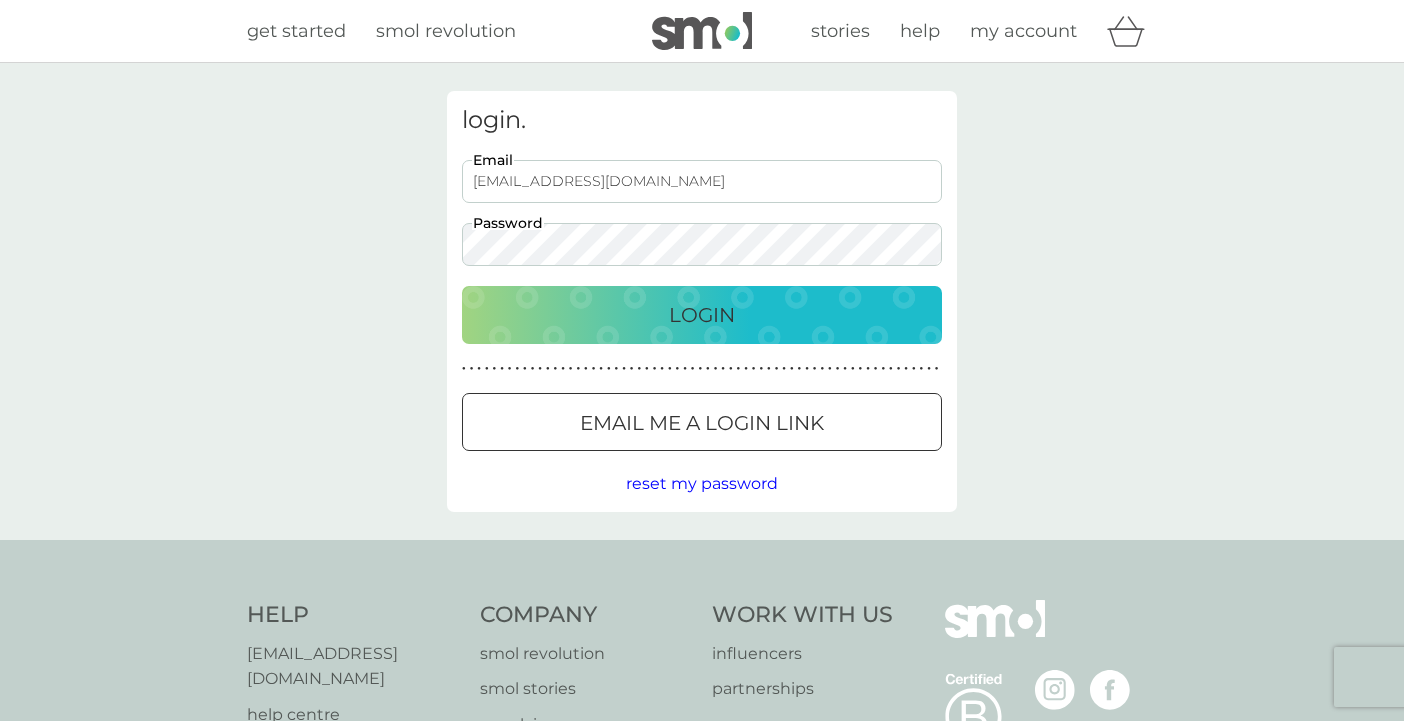 click on "Login" at bounding box center (702, 315) 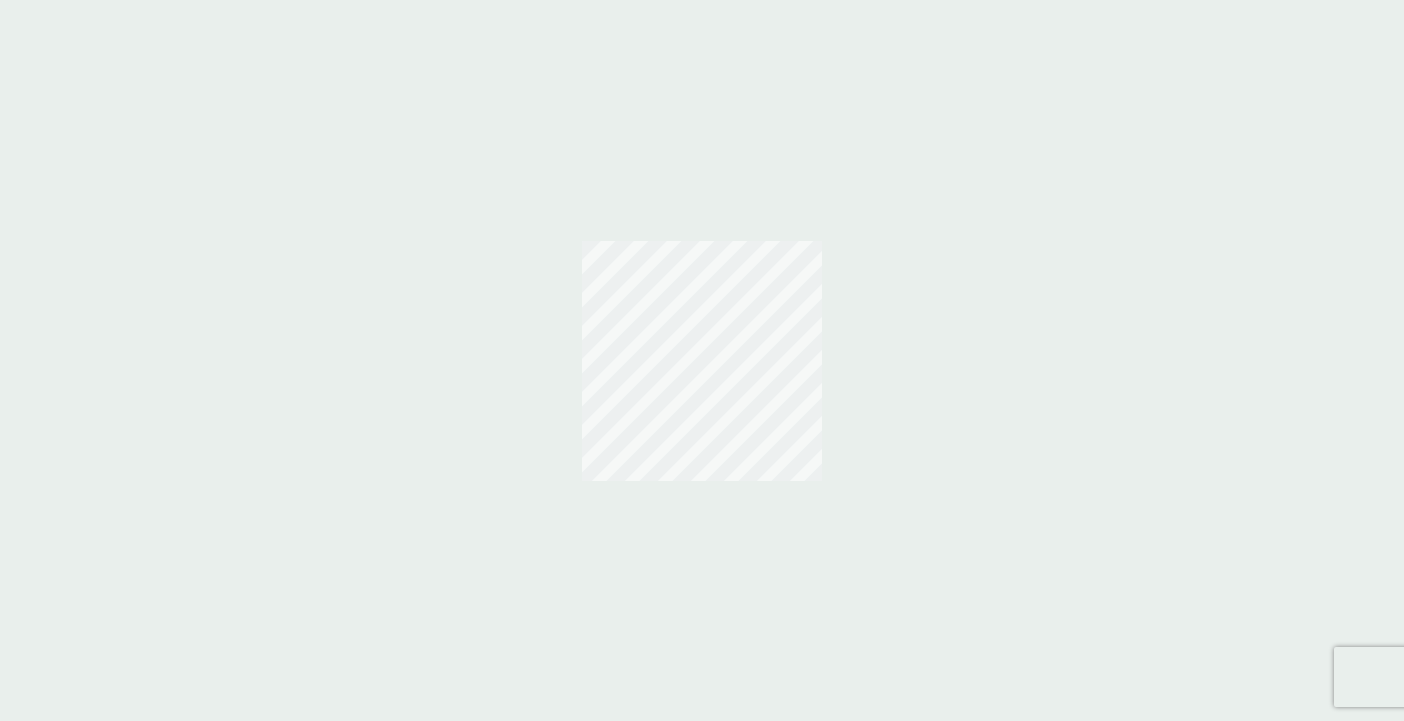 scroll, scrollTop: 0, scrollLeft: 0, axis: both 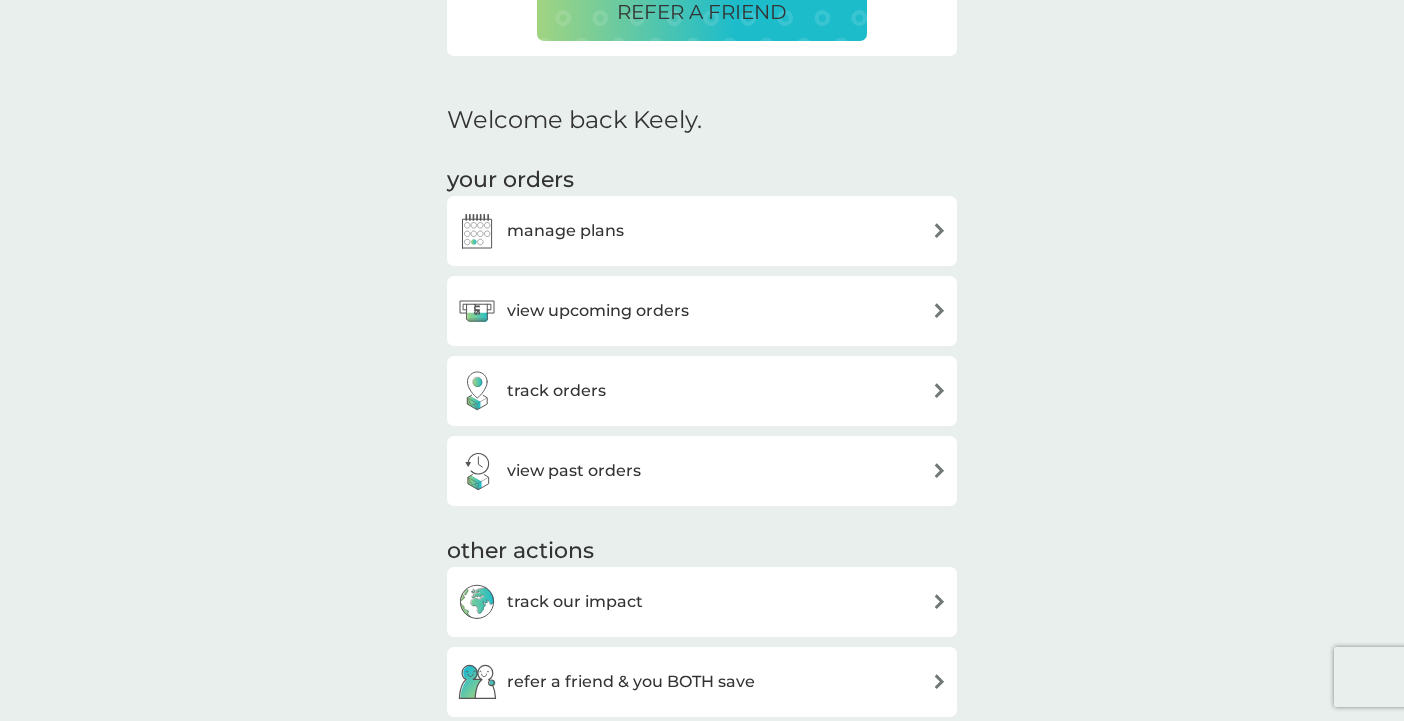 click on "manage plans" at bounding box center [702, 231] 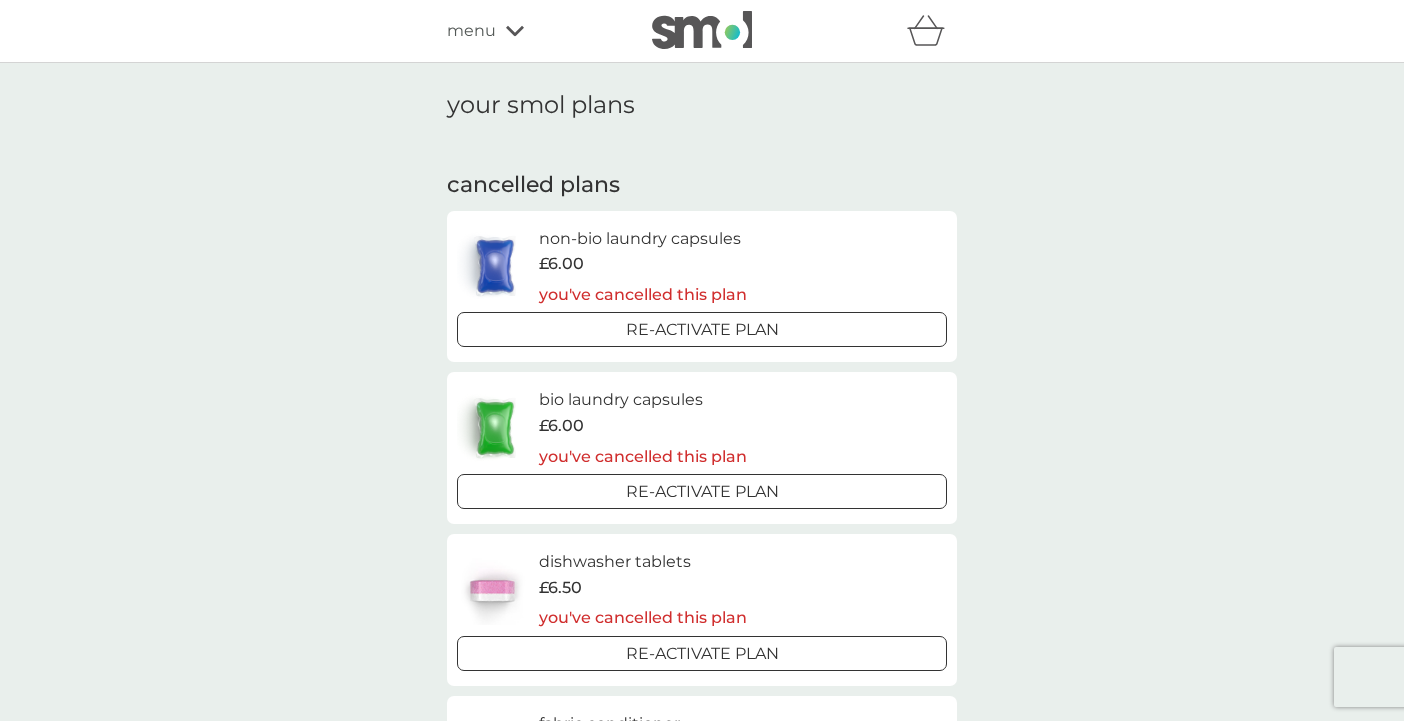 scroll, scrollTop: 0, scrollLeft: 0, axis: both 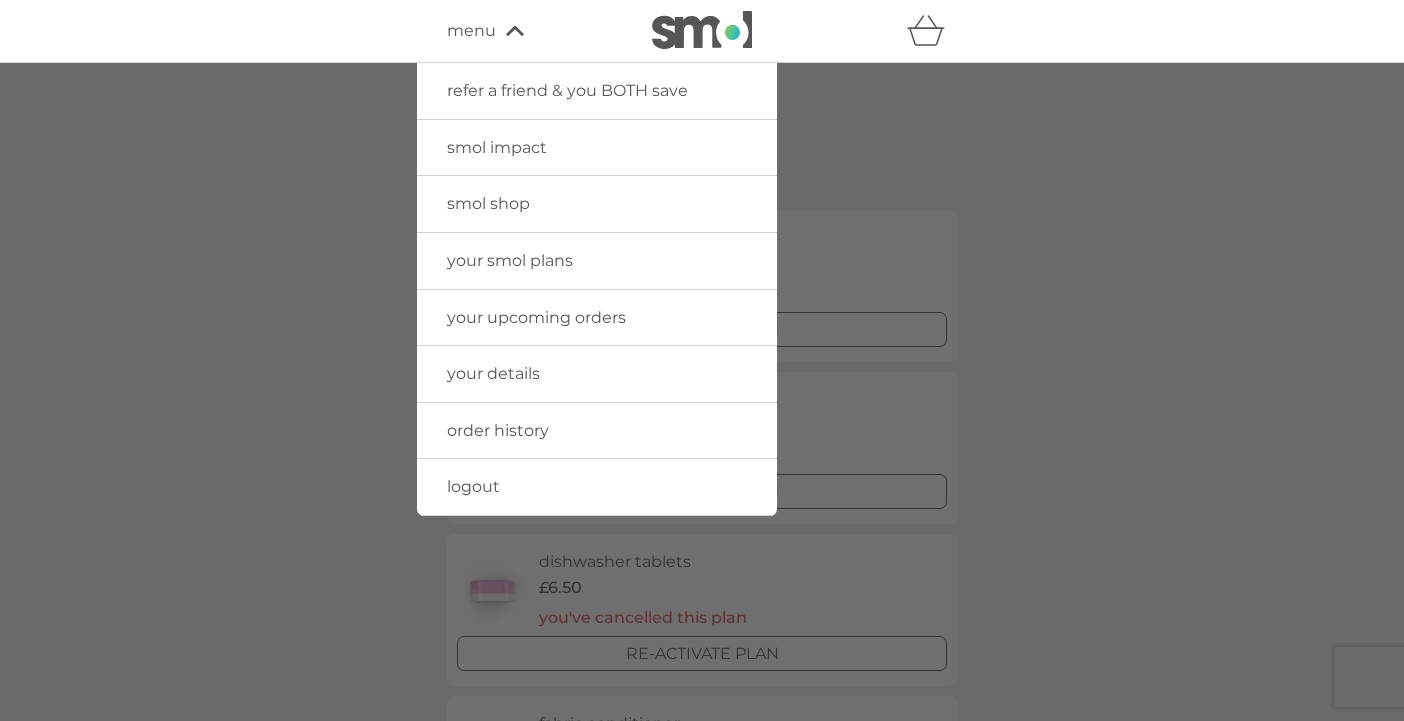 click on "smol shop" at bounding box center (488, 203) 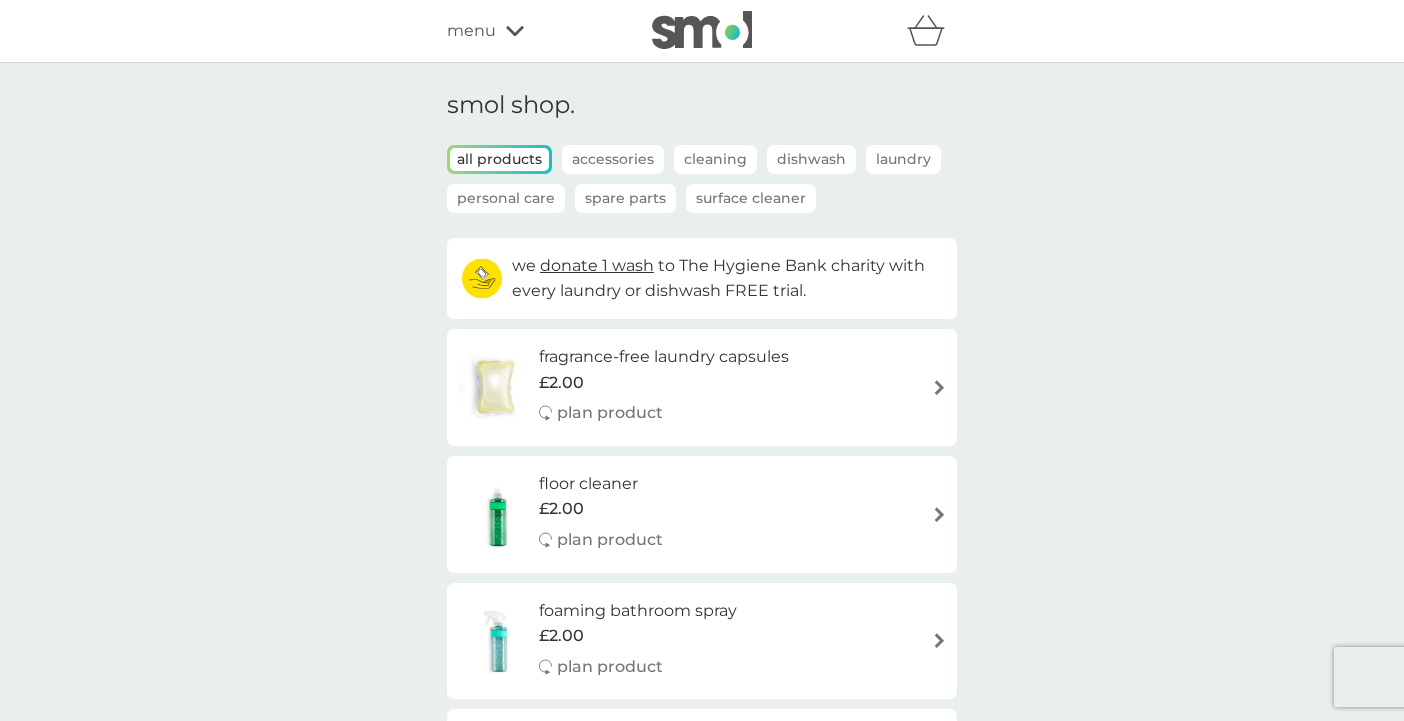click on "Laundry" at bounding box center [903, 159] 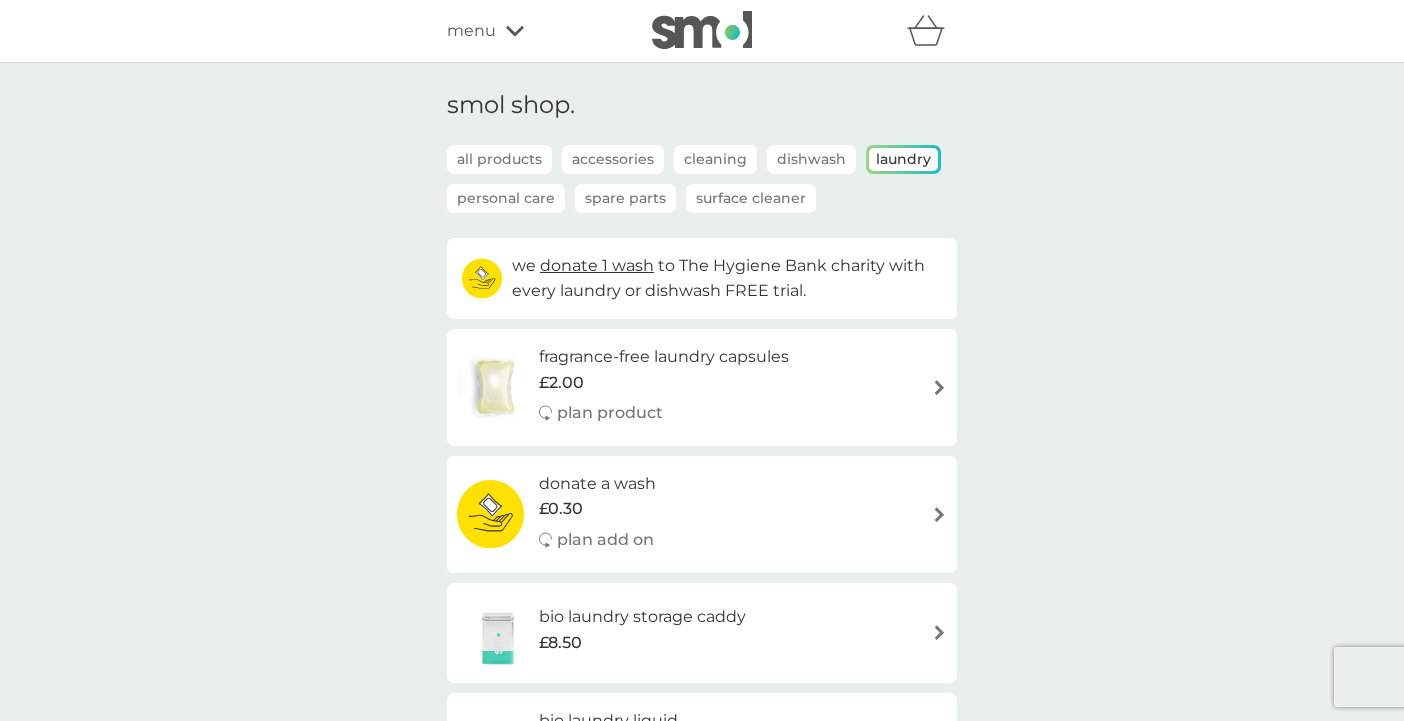 click on "fragrance-free laundry capsules" at bounding box center (664, 357) 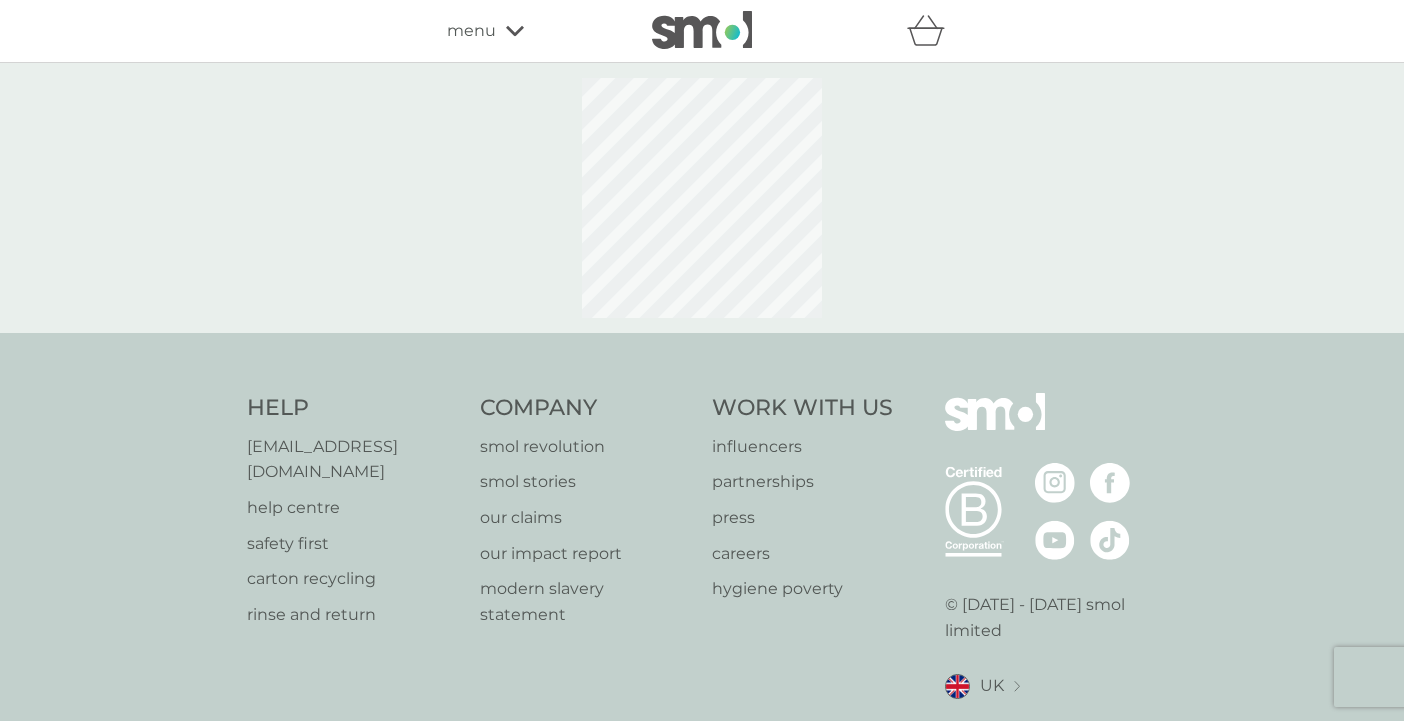 select on "42" 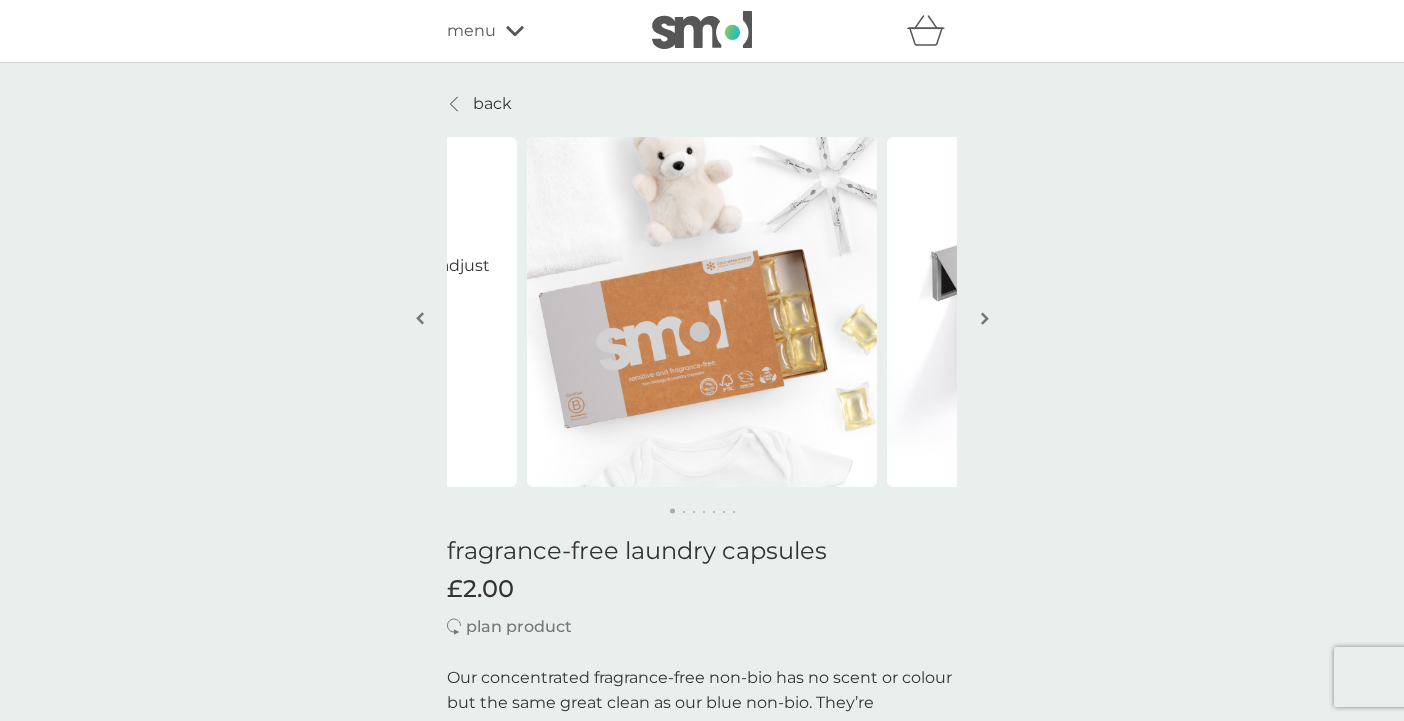 scroll, scrollTop: 0, scrollLeft: 0, axis: both 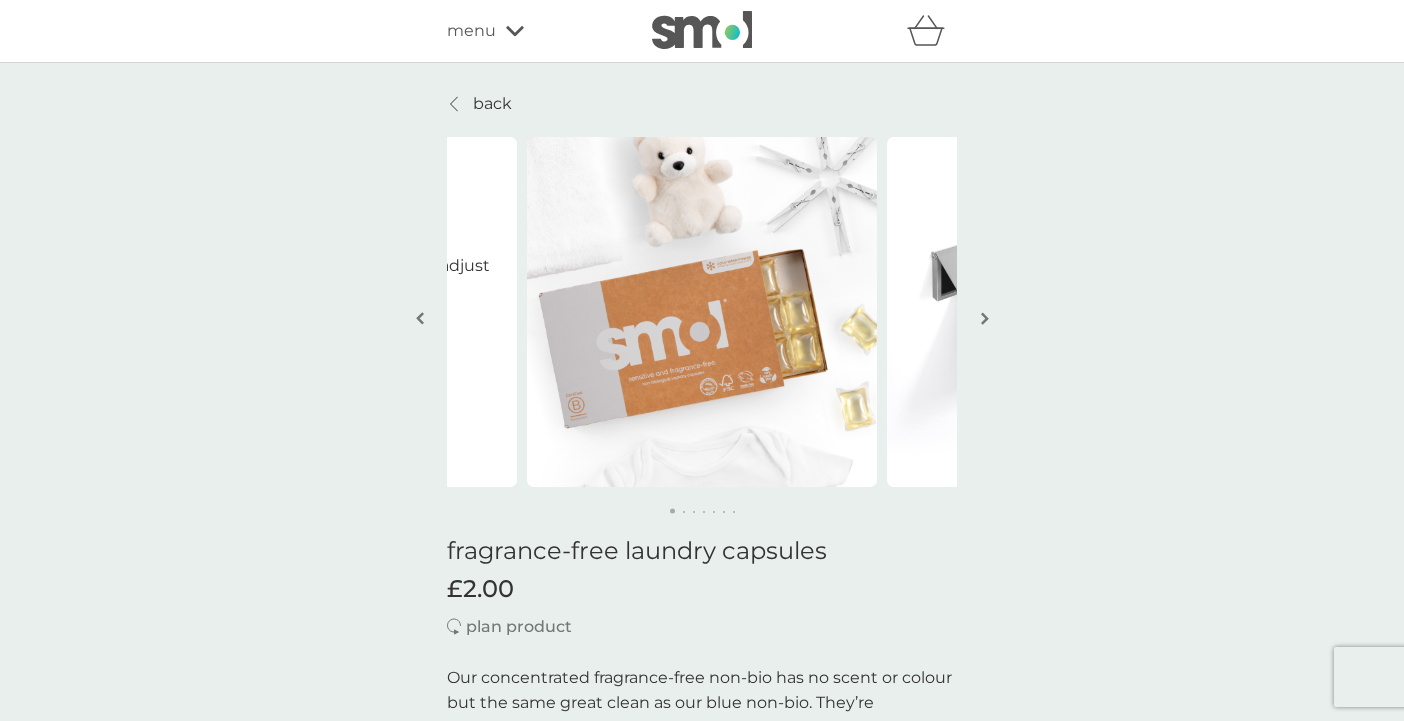 click on "menu" at bounding box center [532, 31] 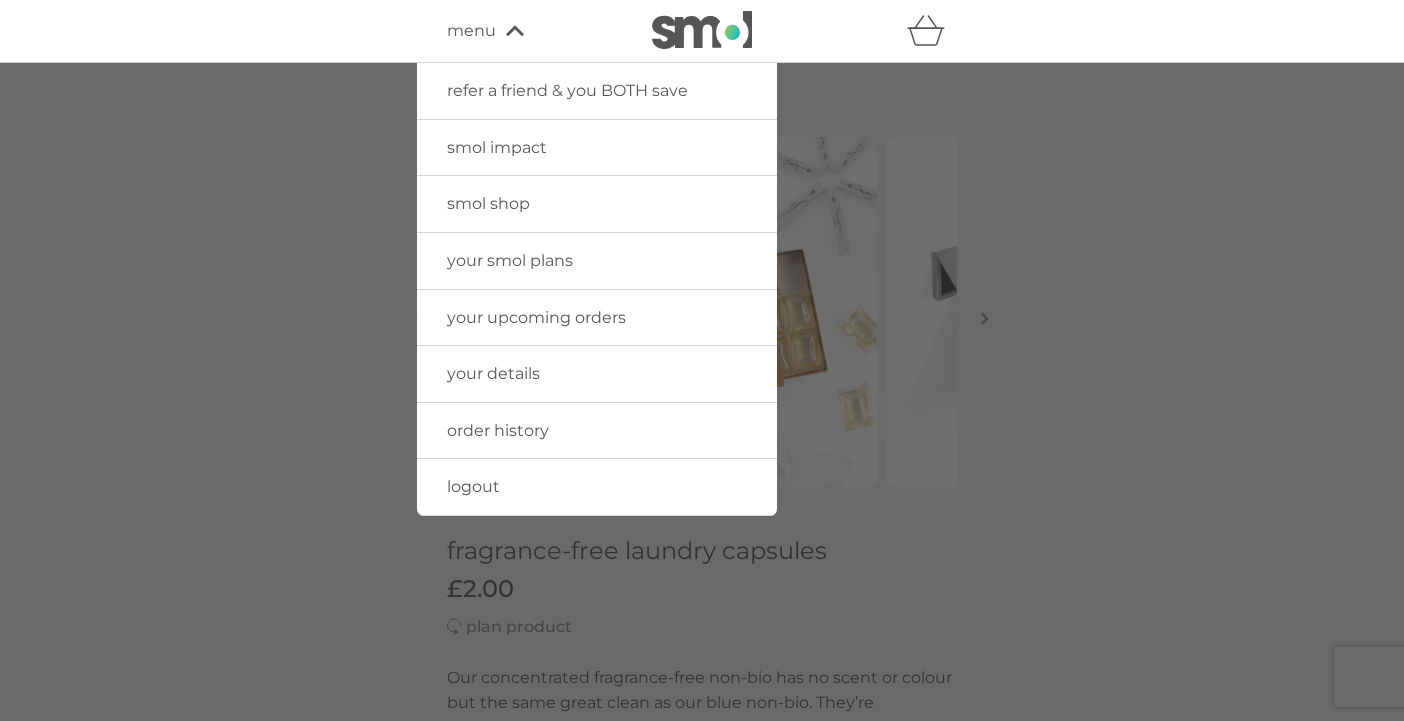 click on "logout" at bounding box center [473, 486] 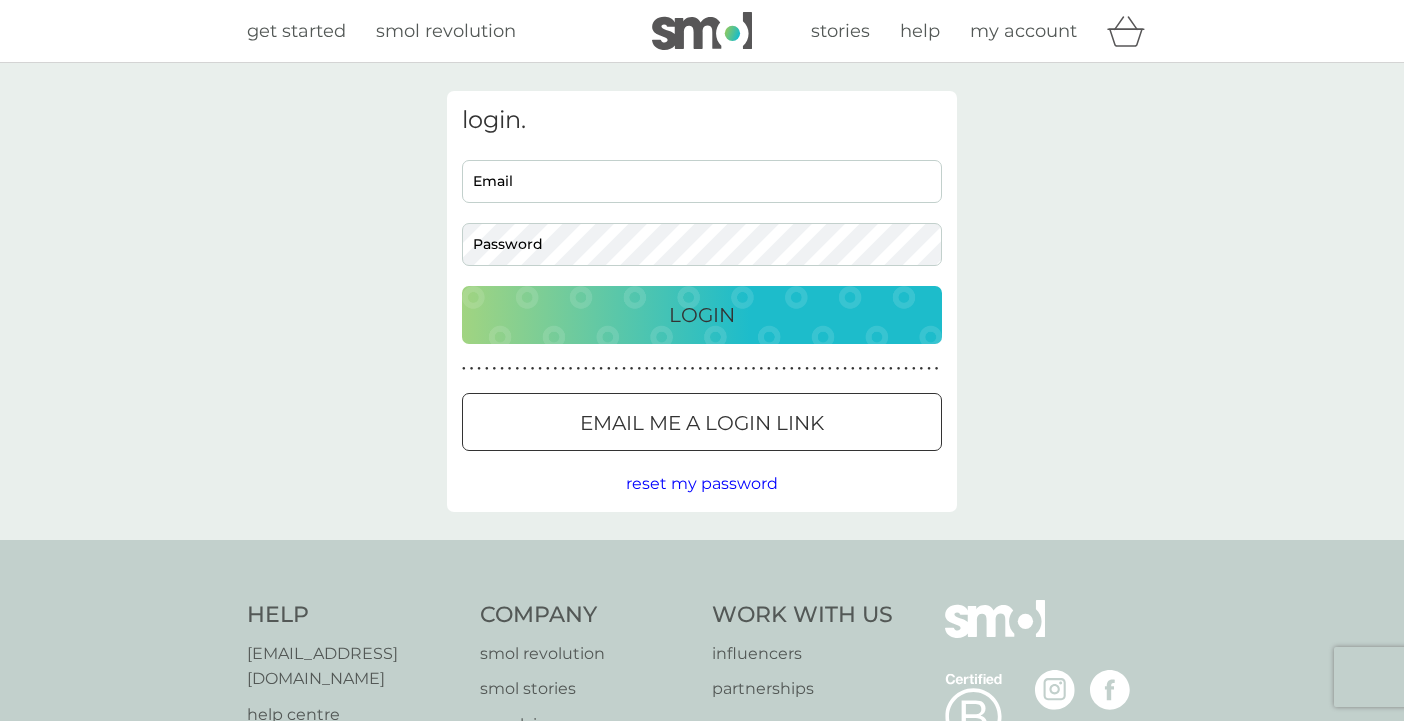 scroll, scrollTop: 0, scrollLeft: 0, axis: both 